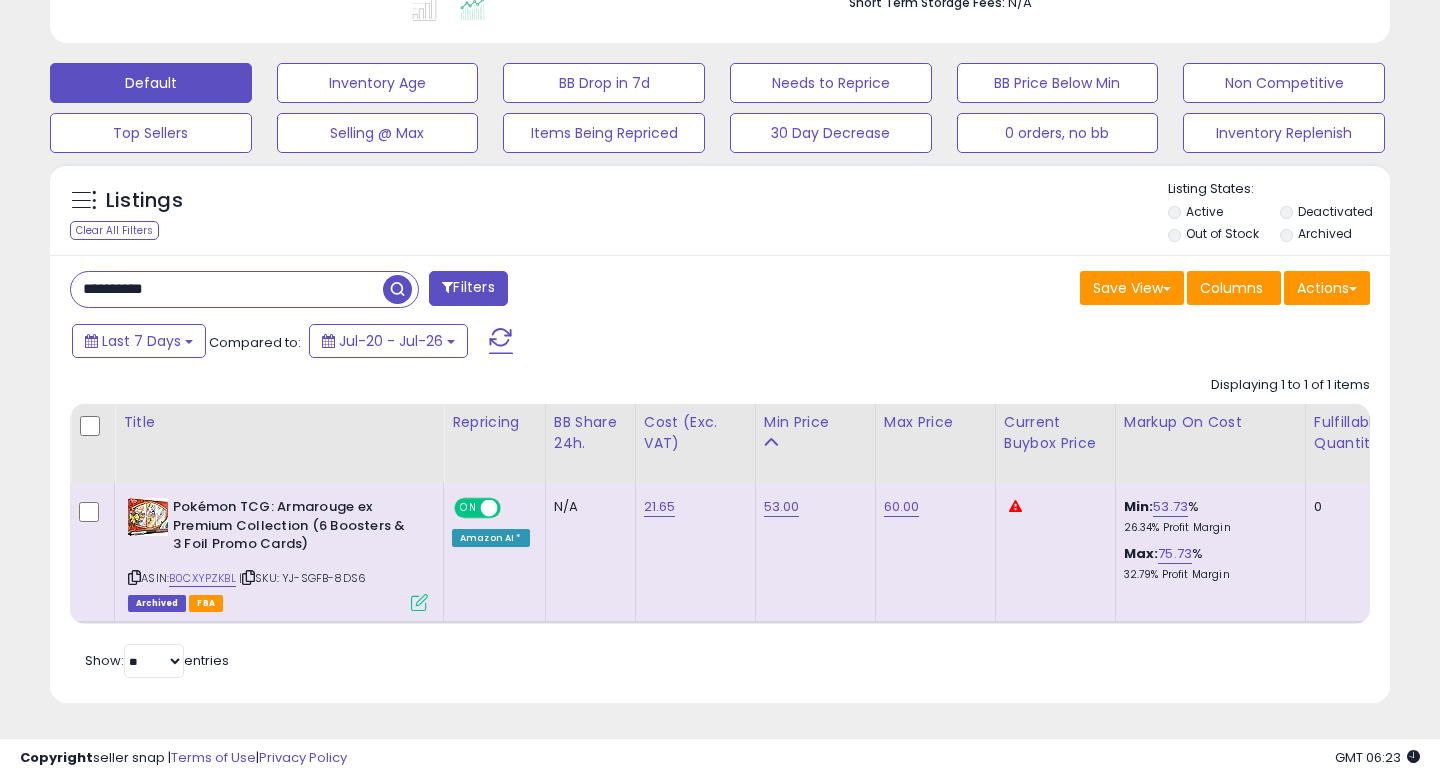 type on "**********" 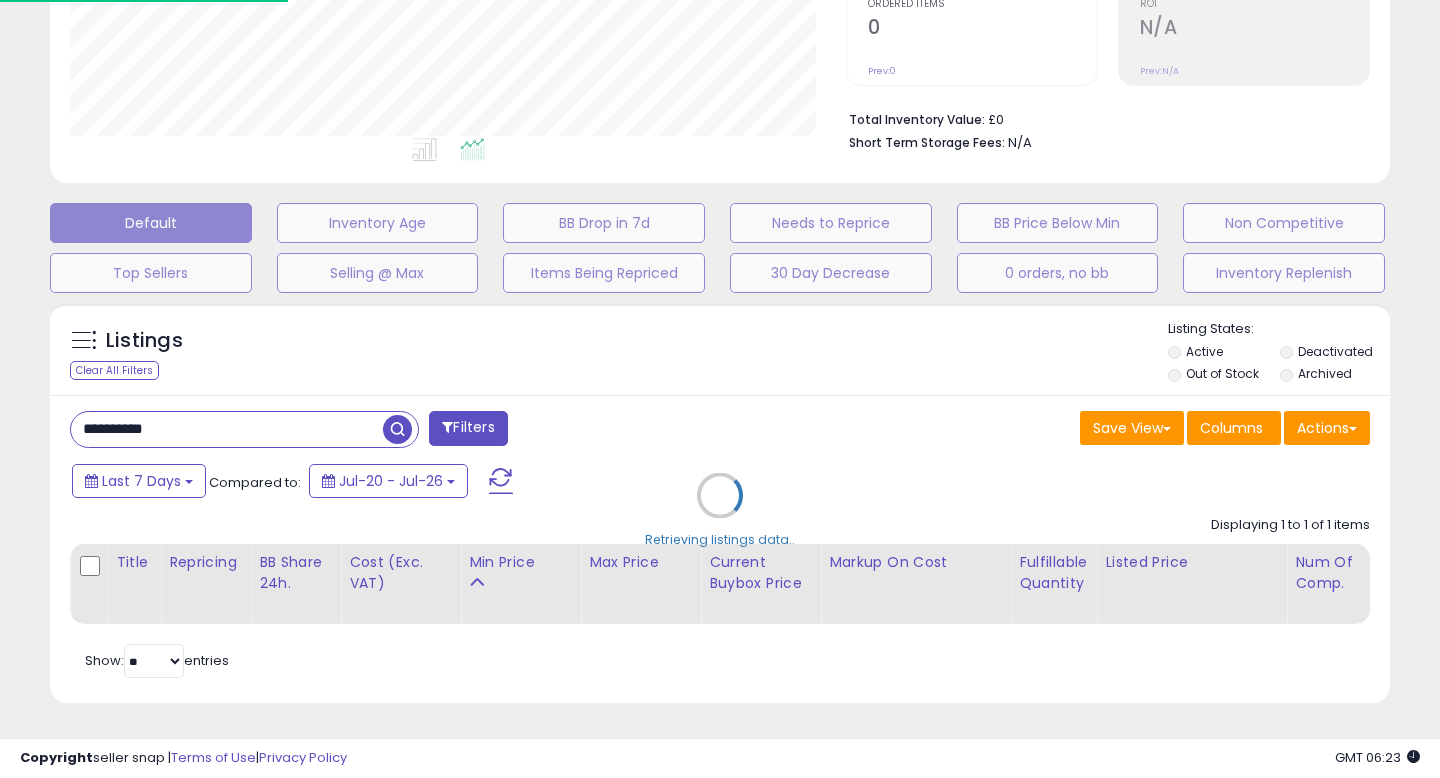 scroll, scrollTop: 427, scrollLeft: 0, axis: vertical 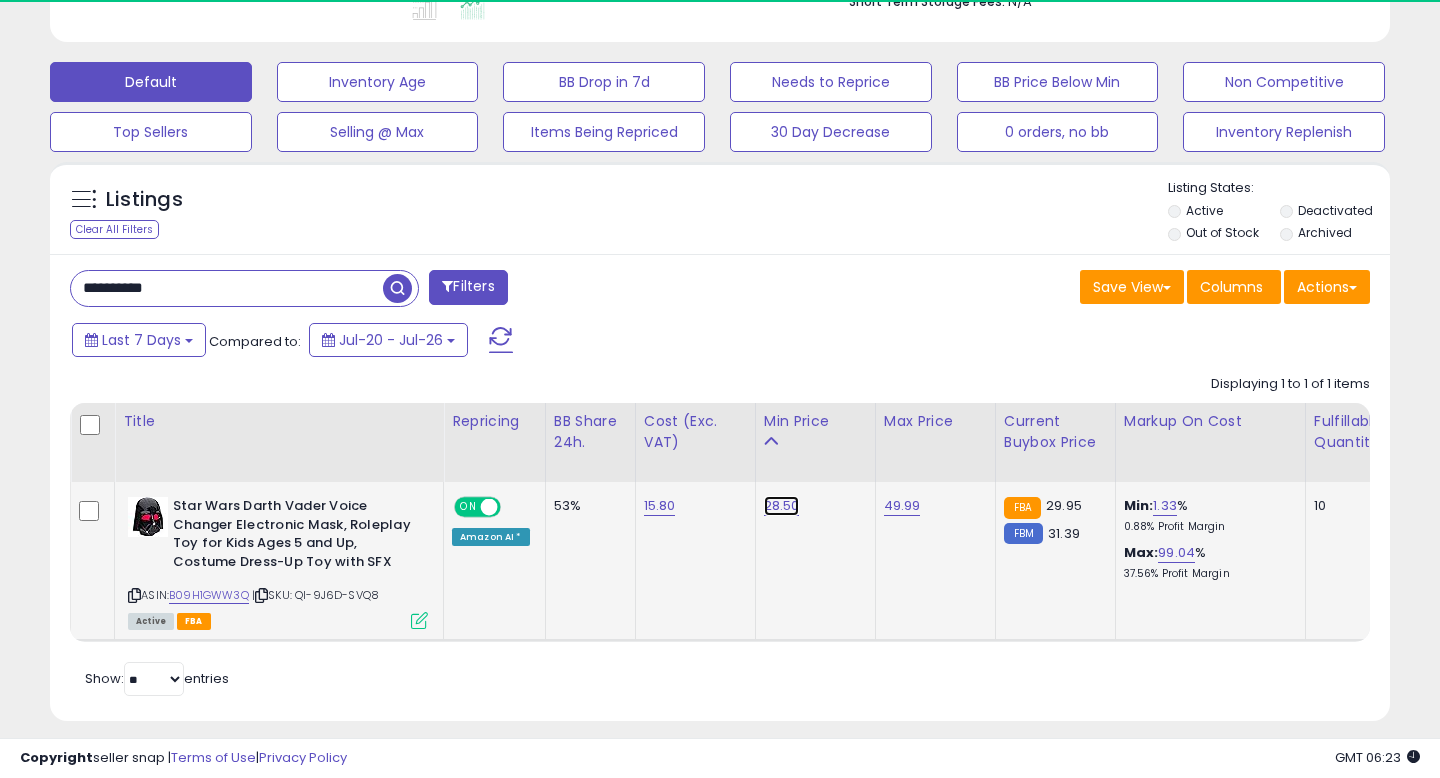 click on "28.50" at bounding box center [782, 506] 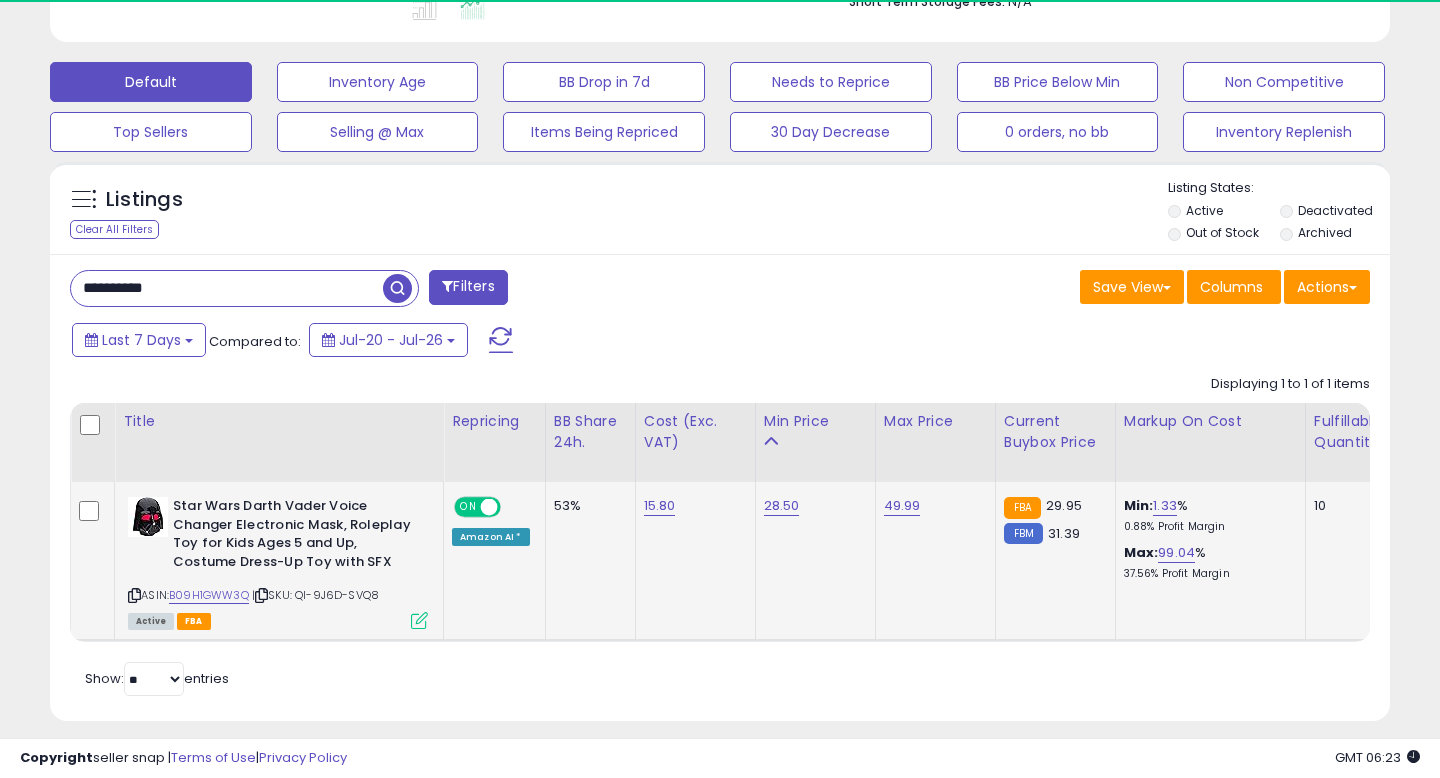 scroll, scrollTop: 999590, scrollLeft: 999224, axis: both 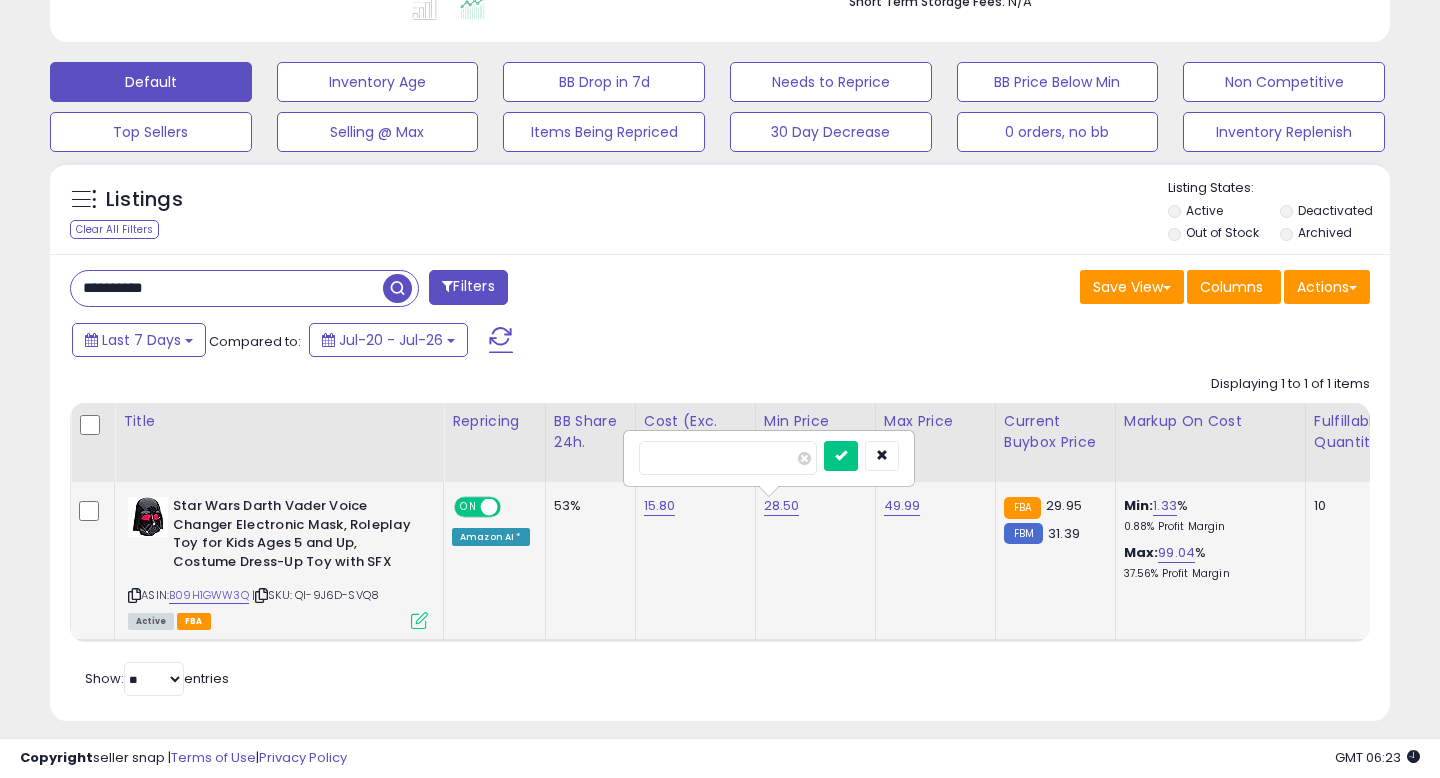 click on "*****" at bounding box center (728, 458) 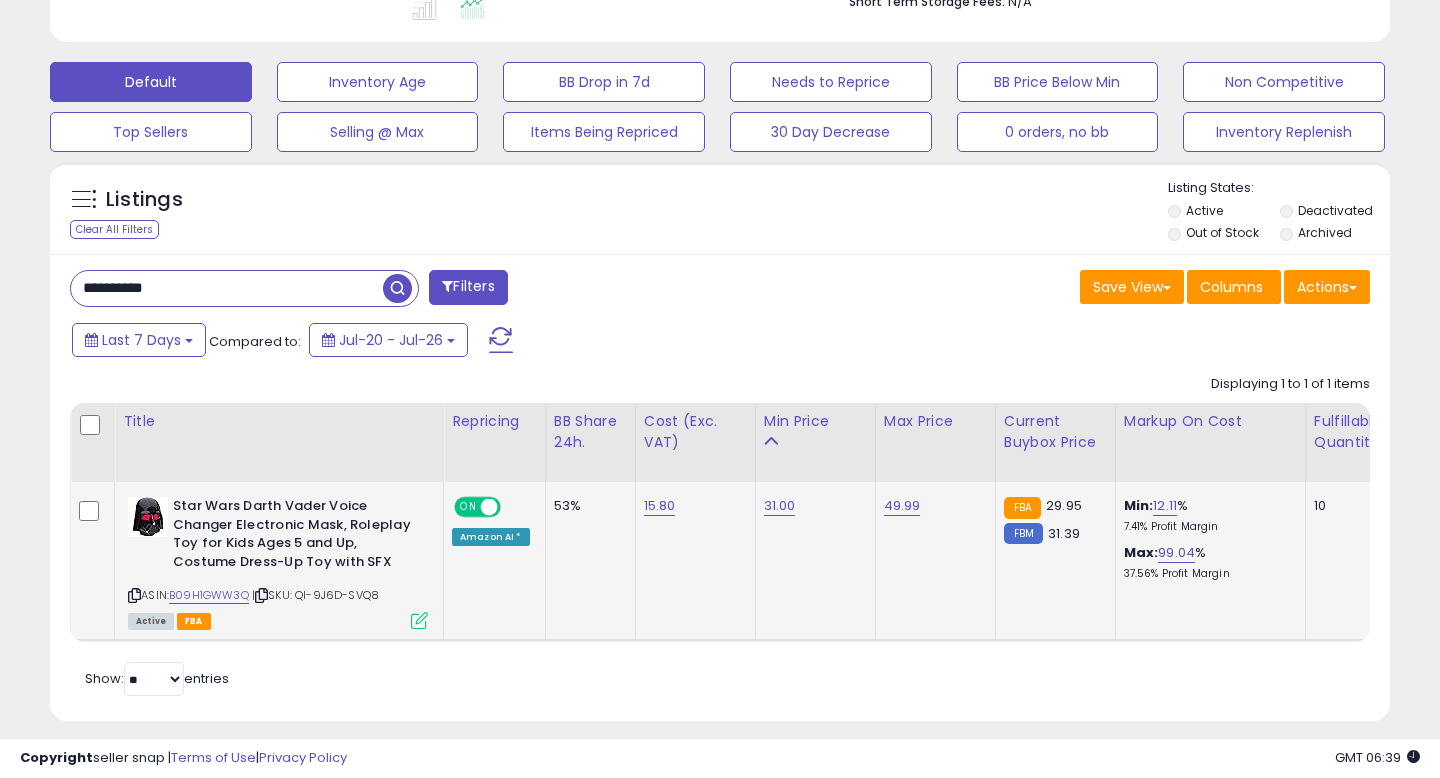 click on "**********" at bounding box center (227, 288) 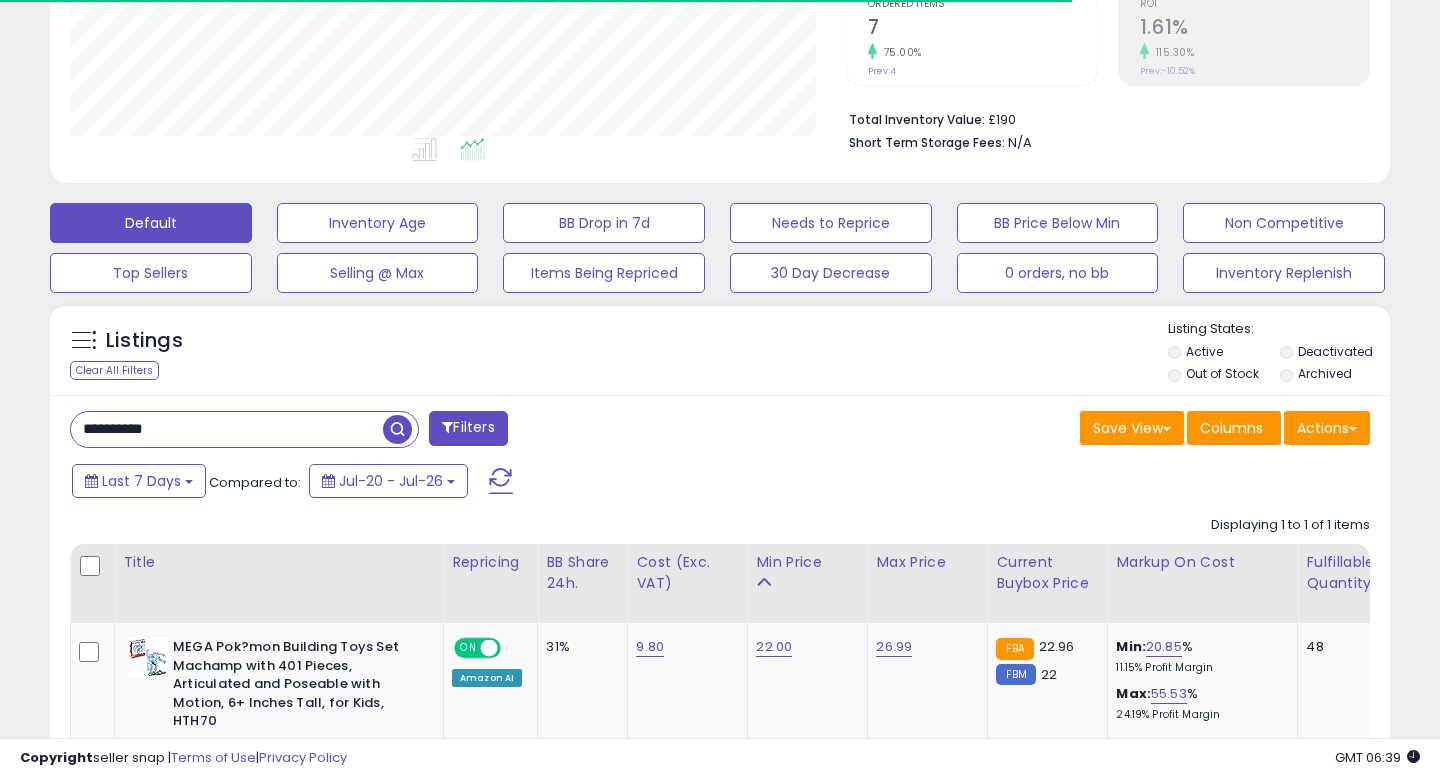 scroll, scrollTop: 568, scrollLeft: 0, axis: vertical 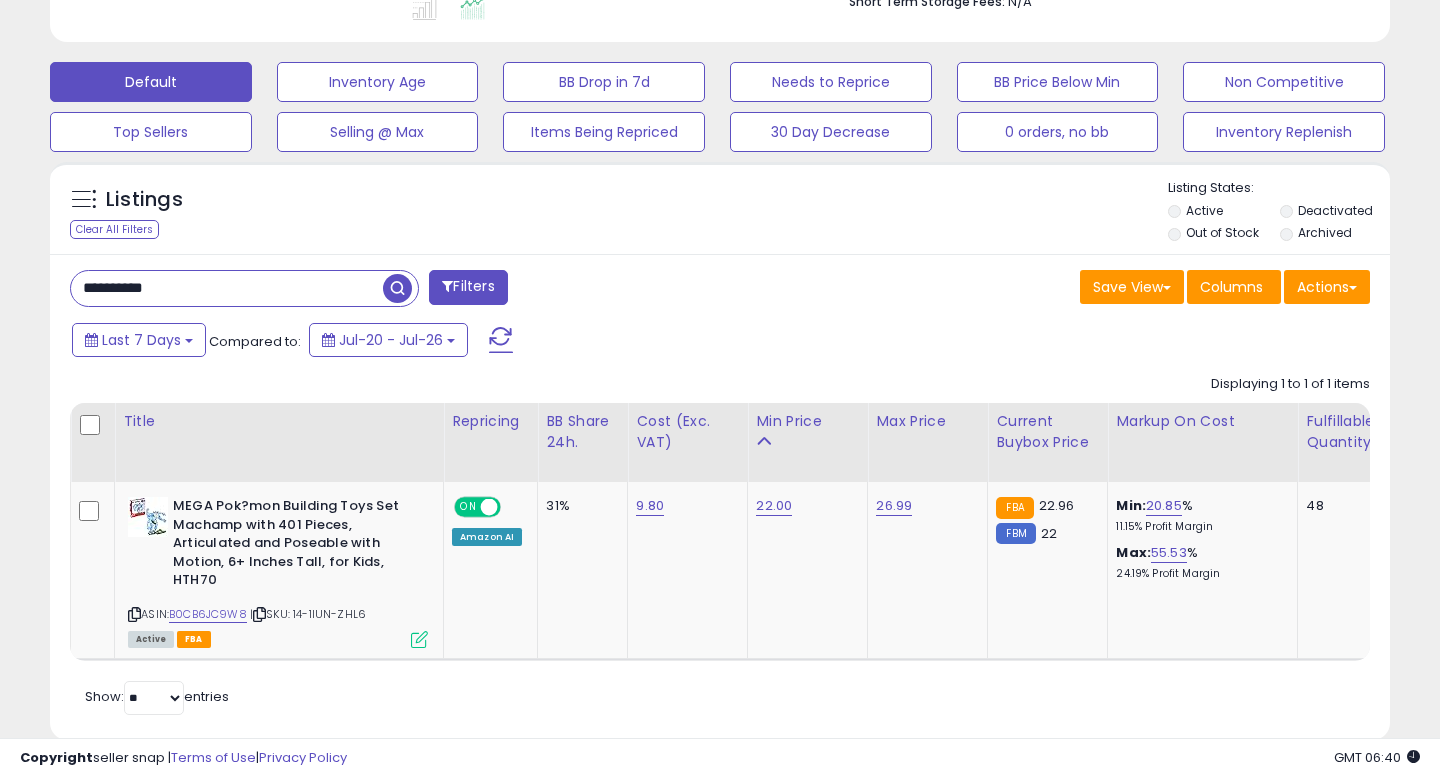 click on "**********" at bounding box center [227, 288] 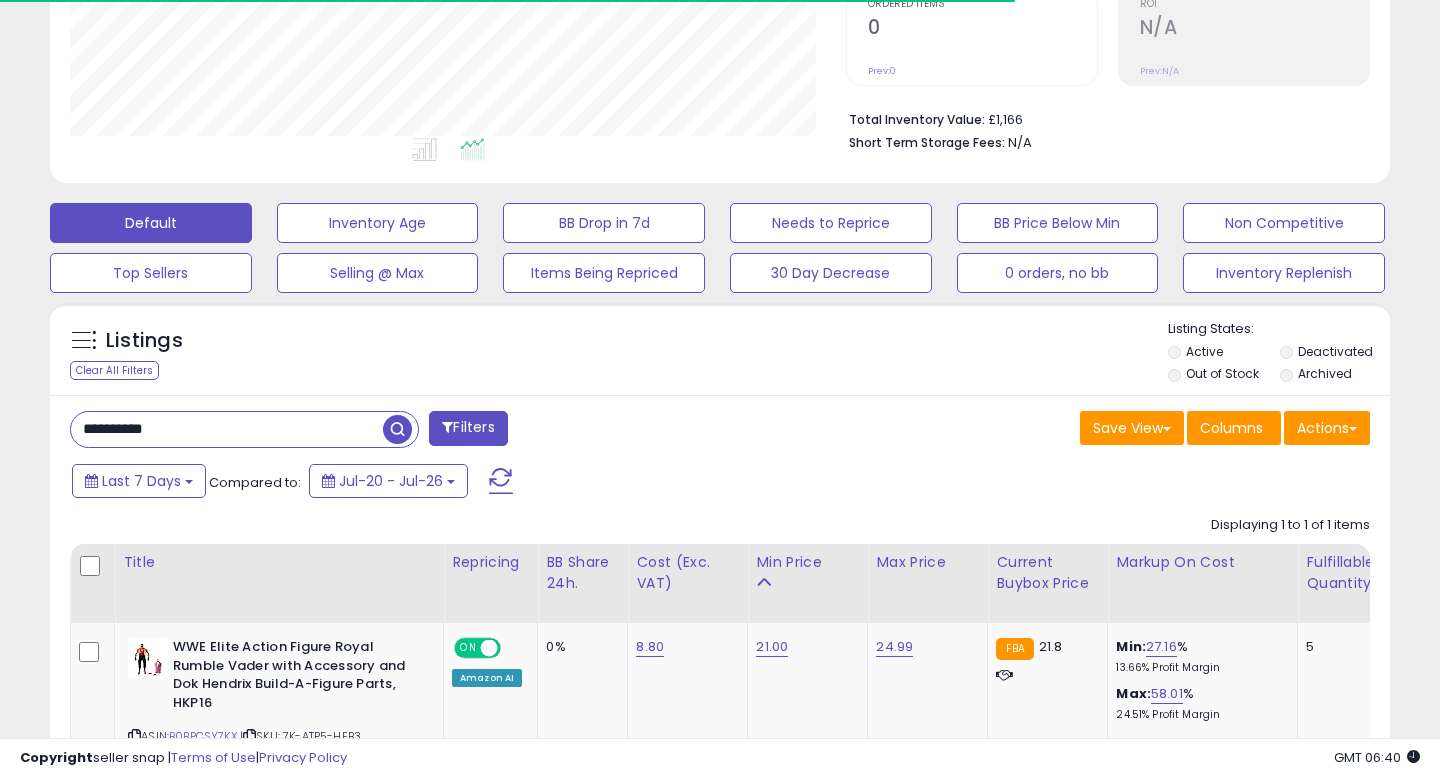 scroll, scrollTop: 568, scrollLeft: 0, axis: vertical 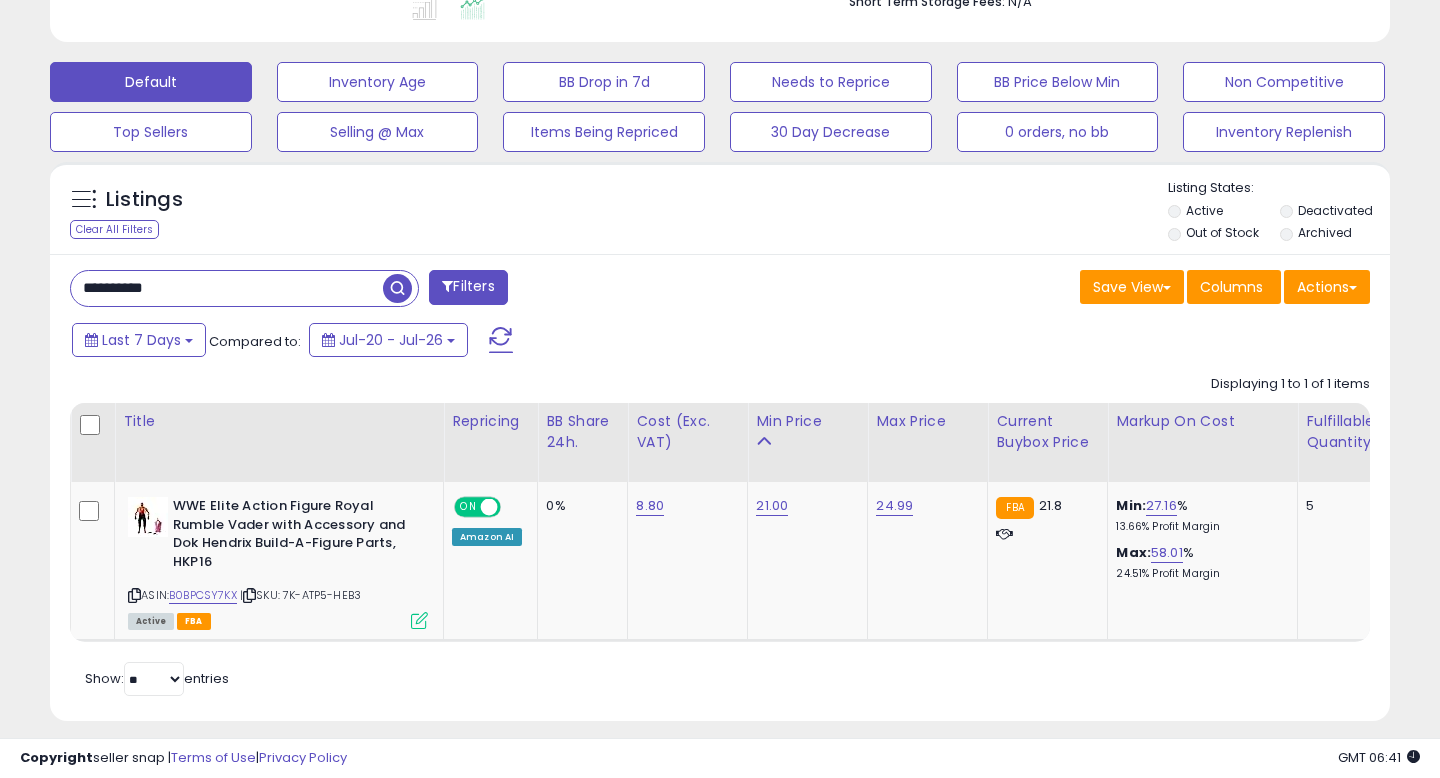 click on "**********" at bounding box center [227, 288] 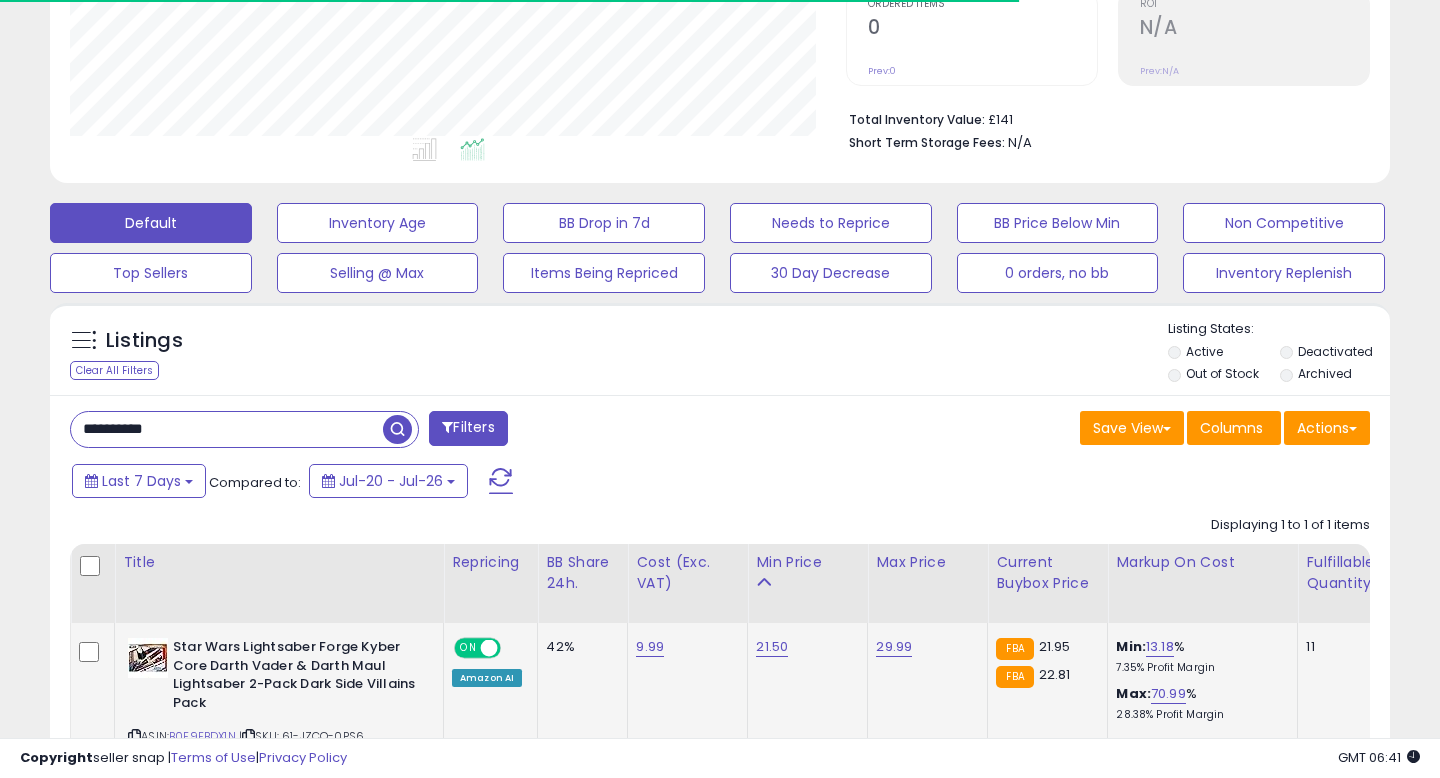 scroll, scrollTop: 568, scrollLeft: 0, axis: vertical 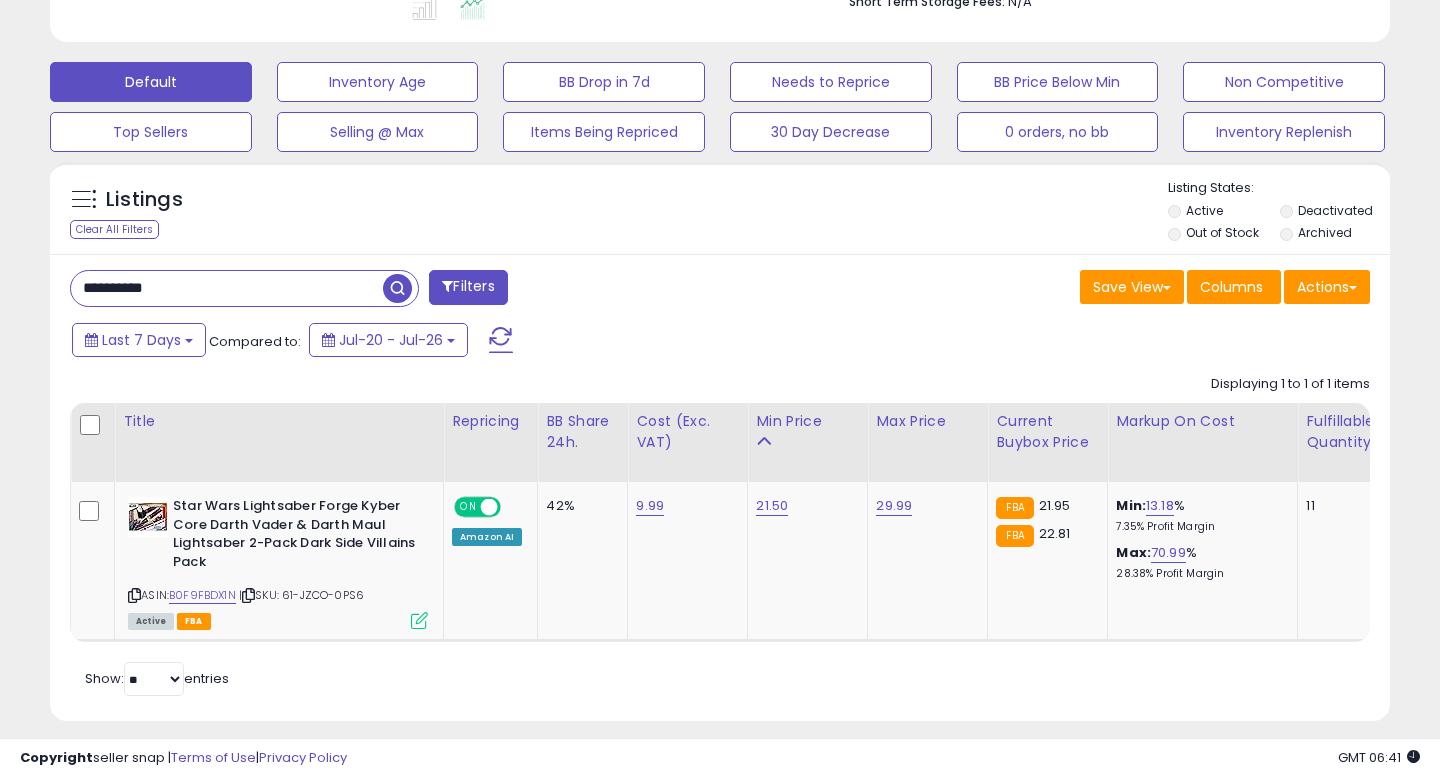 click on "**********" at bounding box center [227, 288] 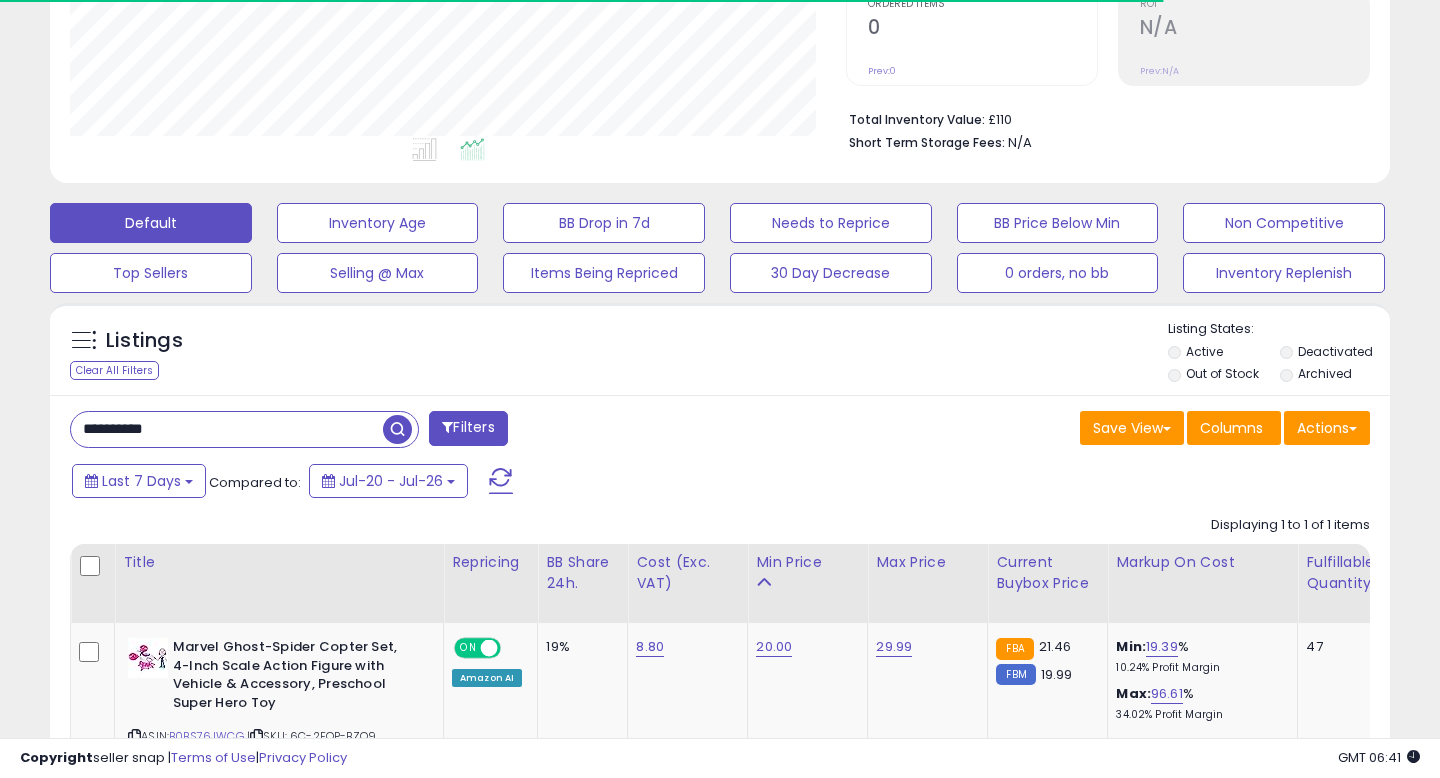 scroll, scrollTop: 568, scrollLeft: 0, axis: vertical 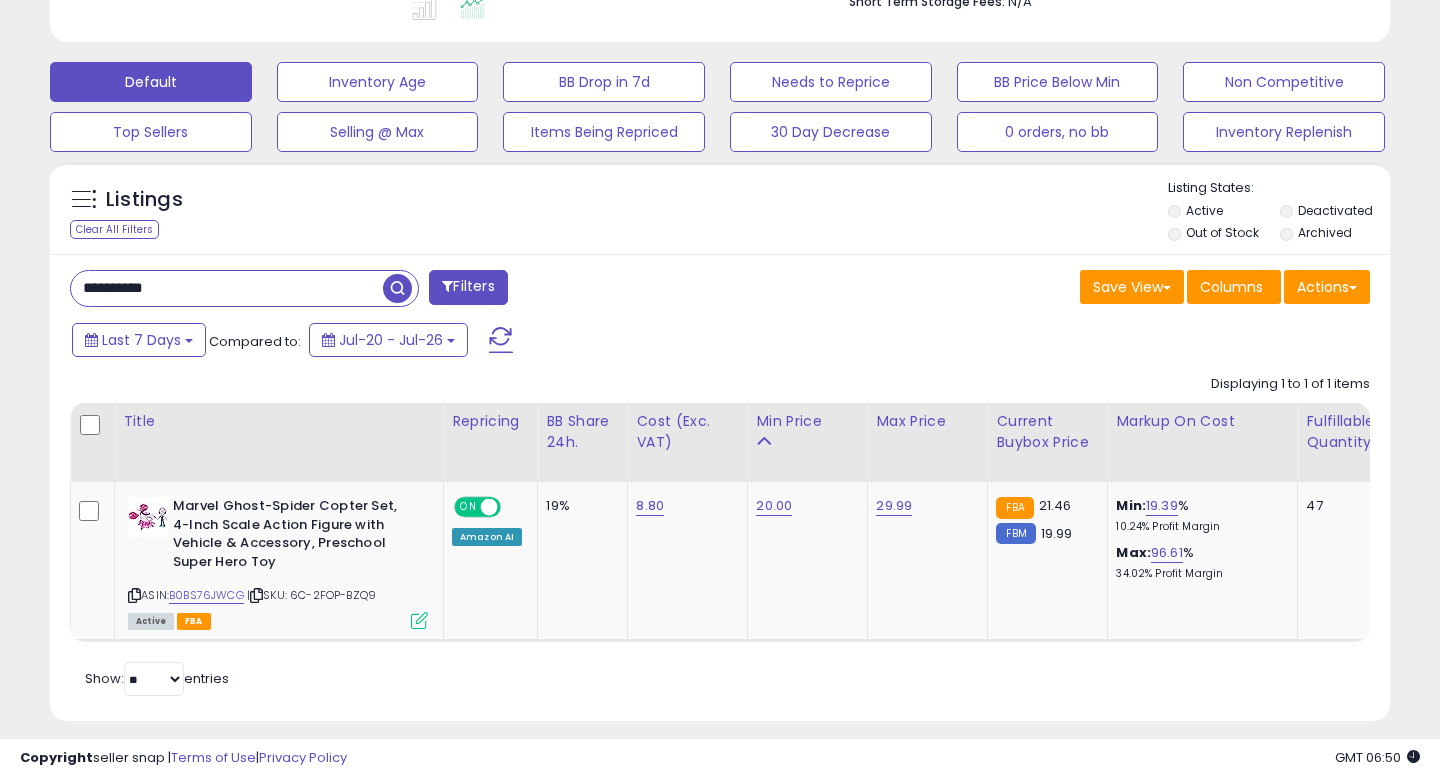click on "**********" at bounding box center [227, 288] 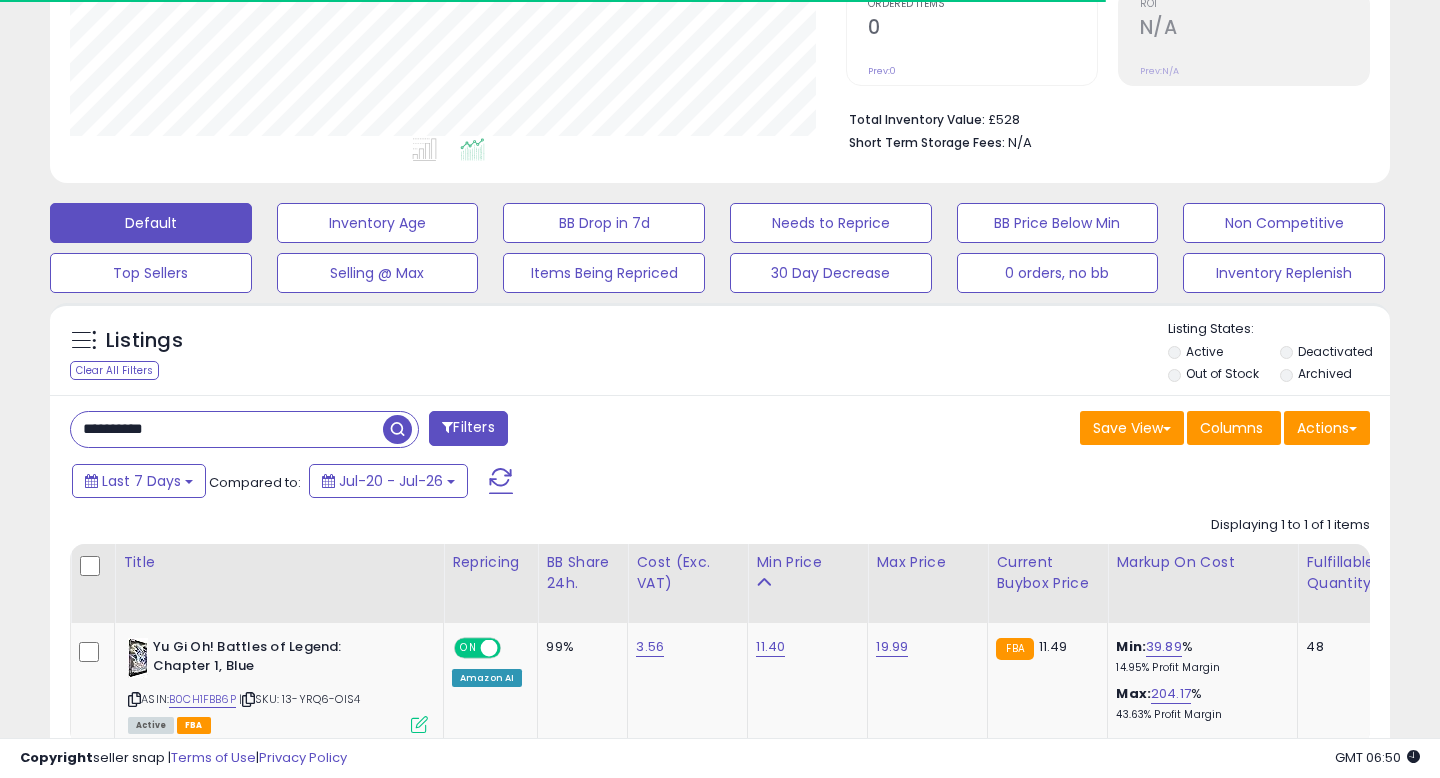 scroll, scrollTop: 549, scrollLeft: 0, axis: vertical 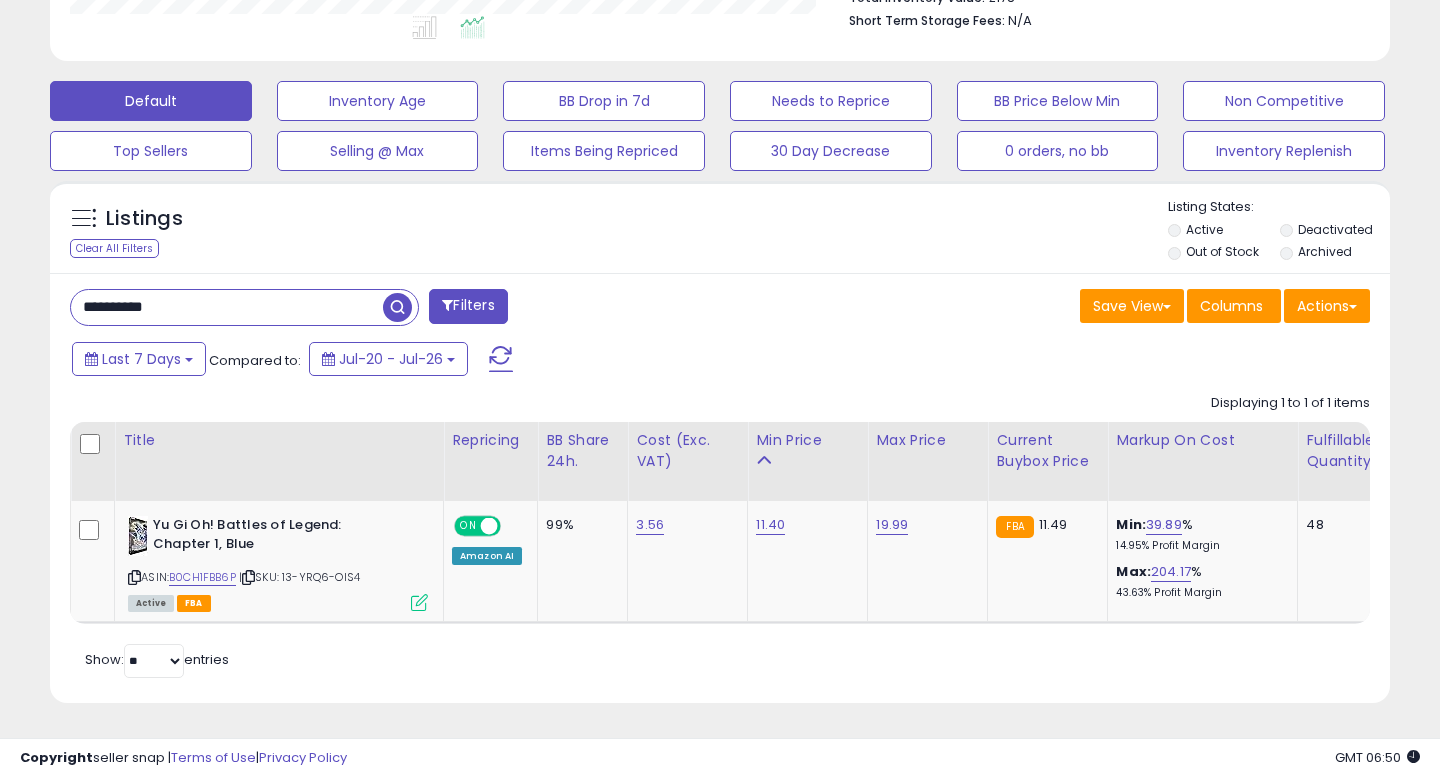 click on "**********" at bounding box center (227, 307) 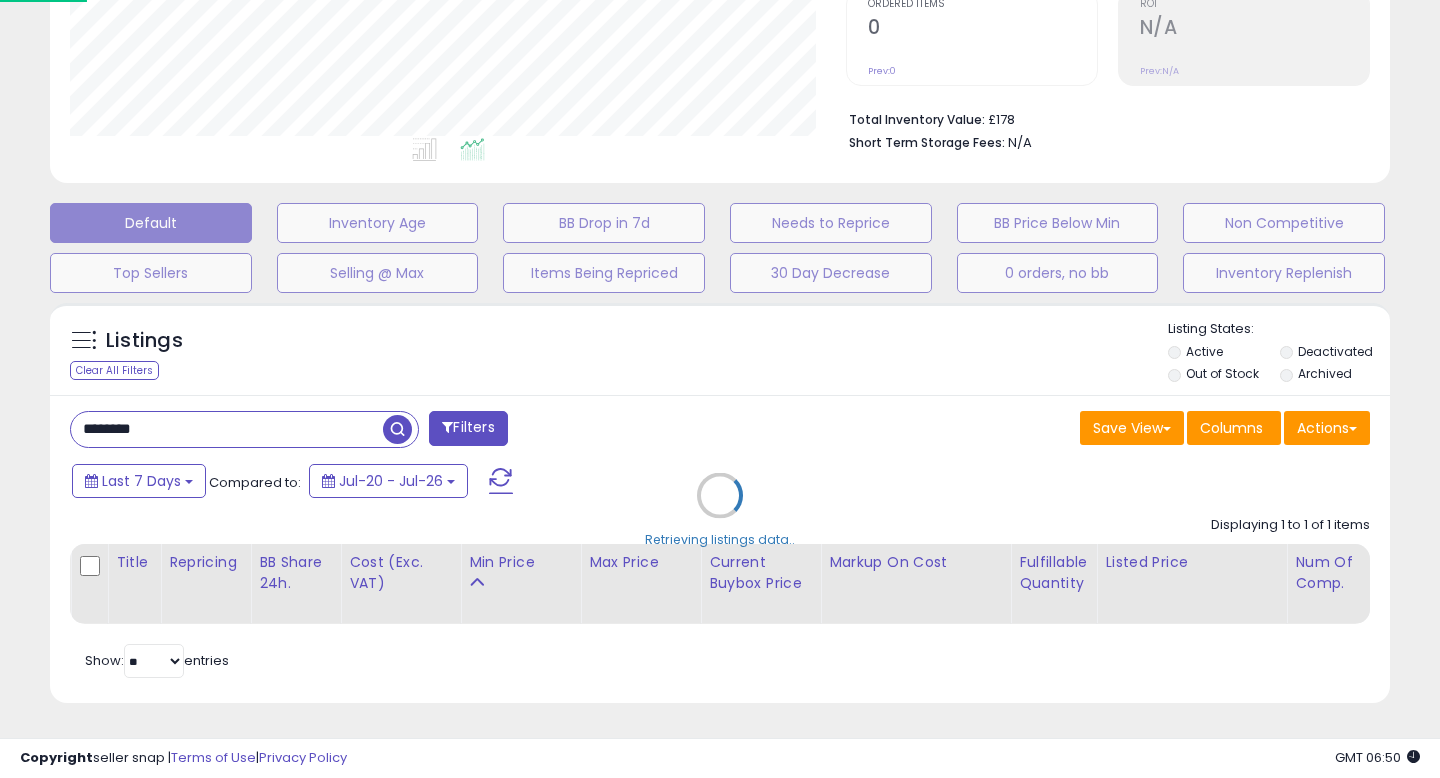 scroll, scrollTop: 427, scrollLeft: 0, axis: vertical 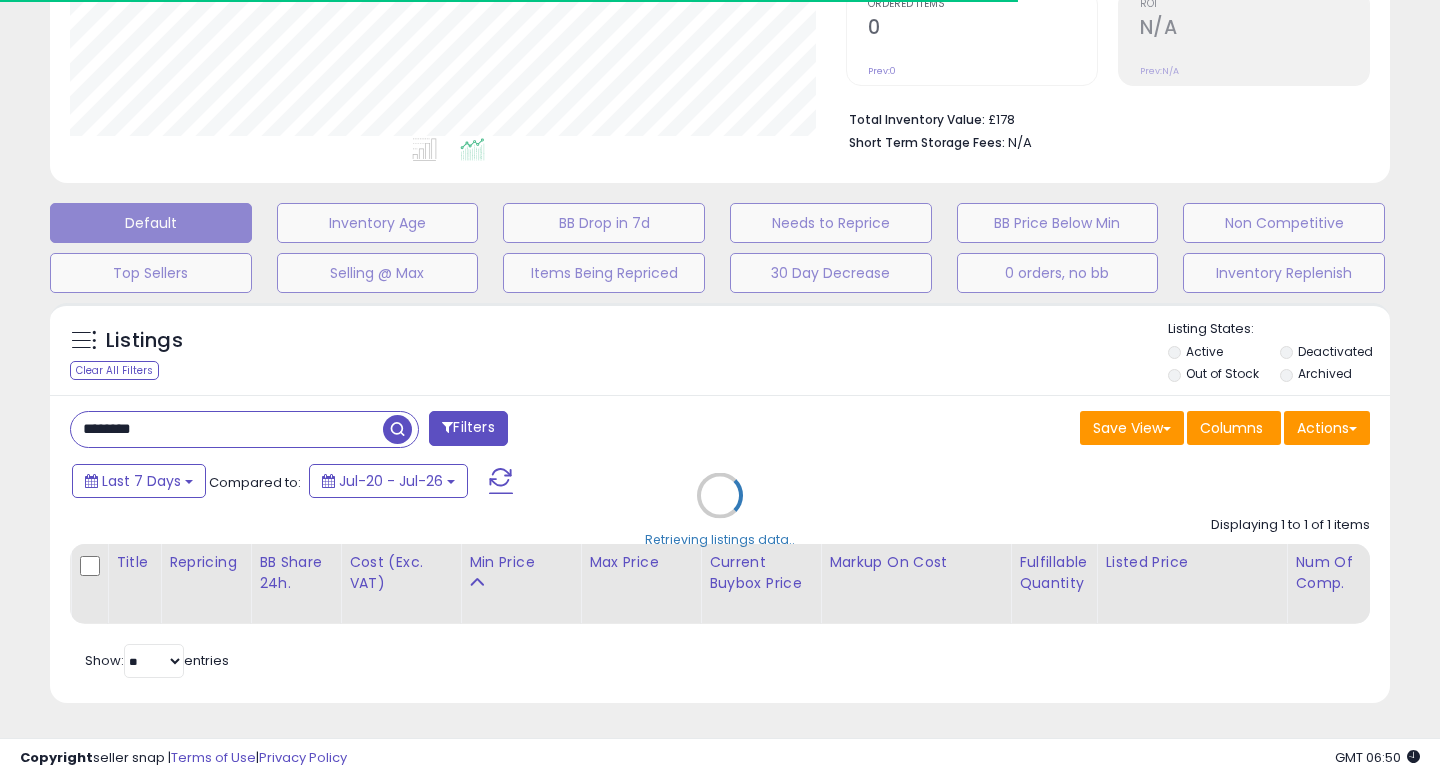 click on "Retrieving listings data.." at bounding box center [720, 510] 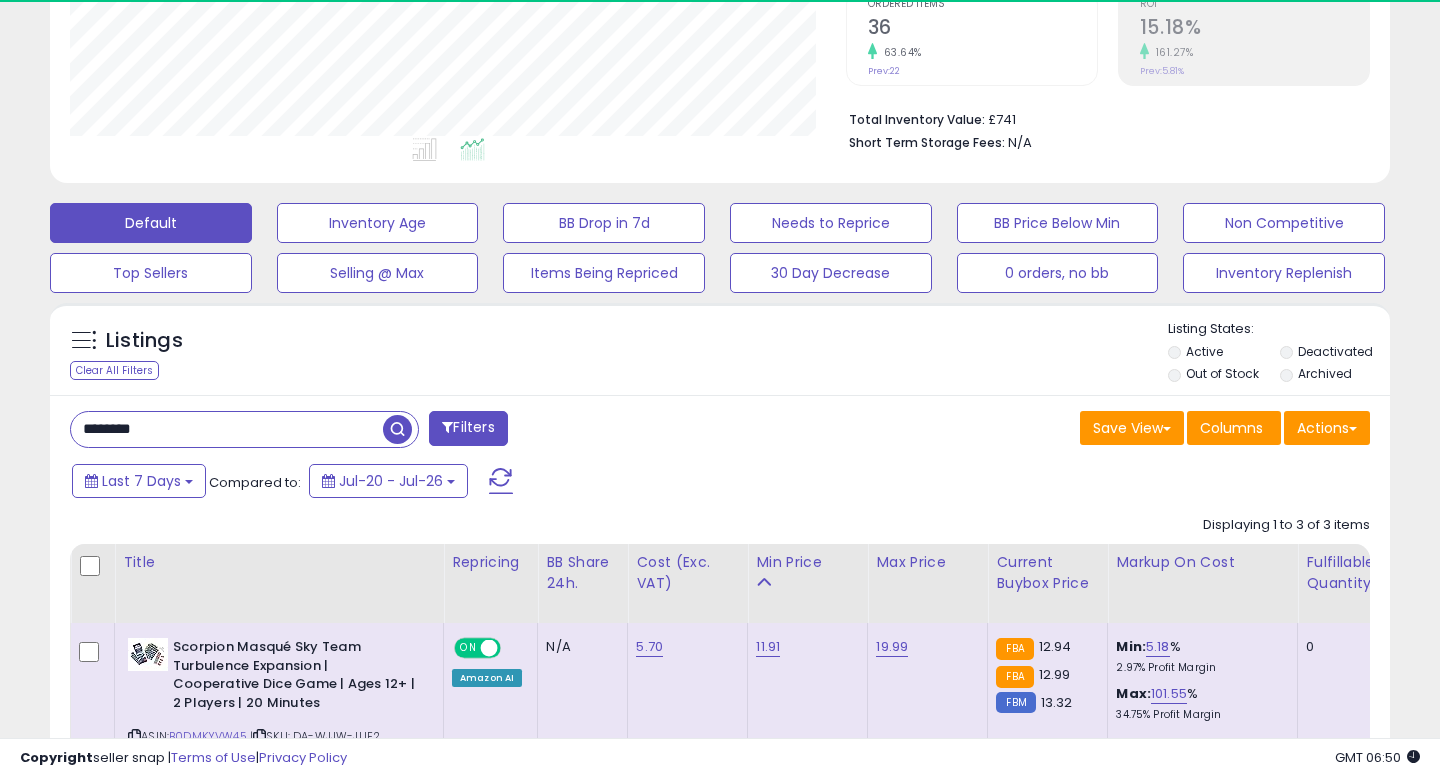 scroll, scrollTop: 999590, scrollLeft: 999224, axis: both 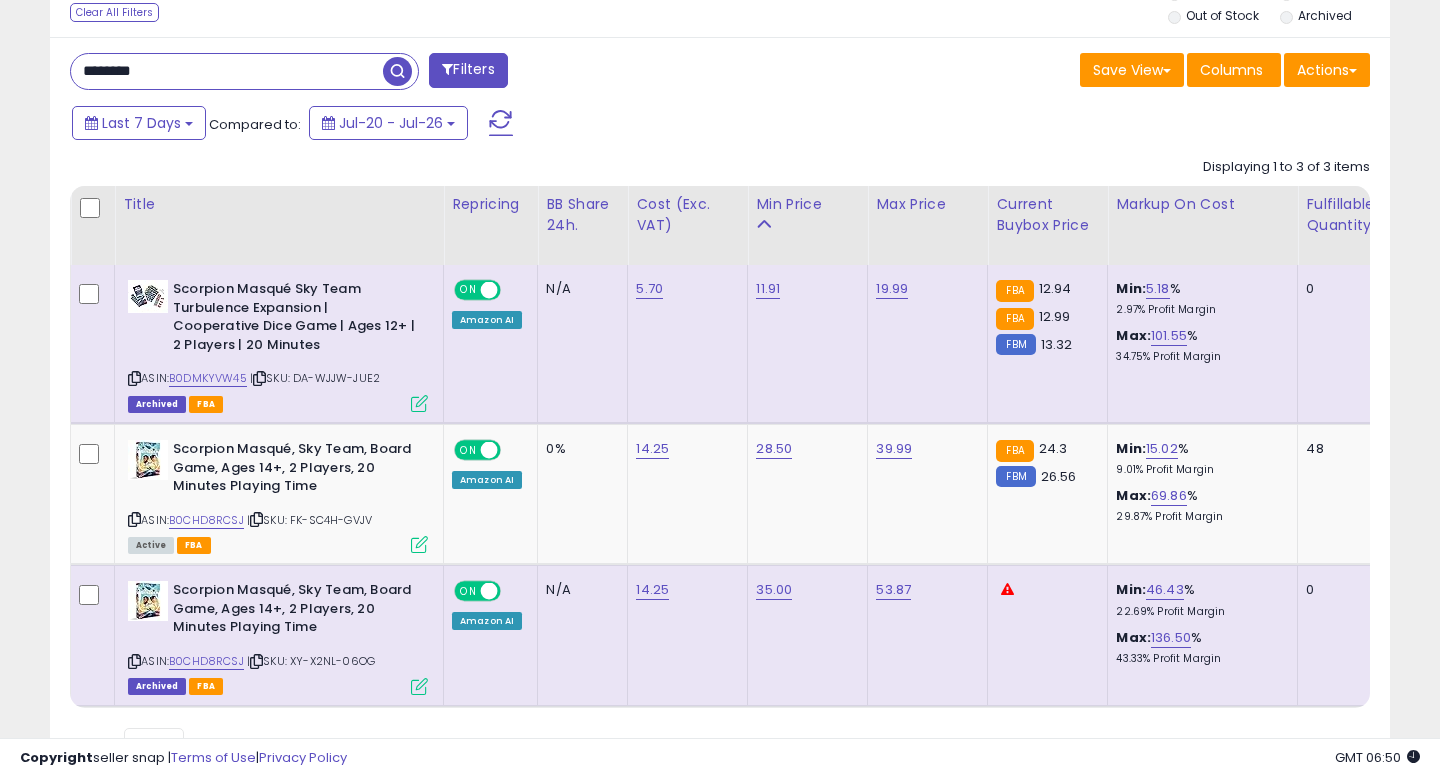 click on "********" at bounding box center (227, 71) 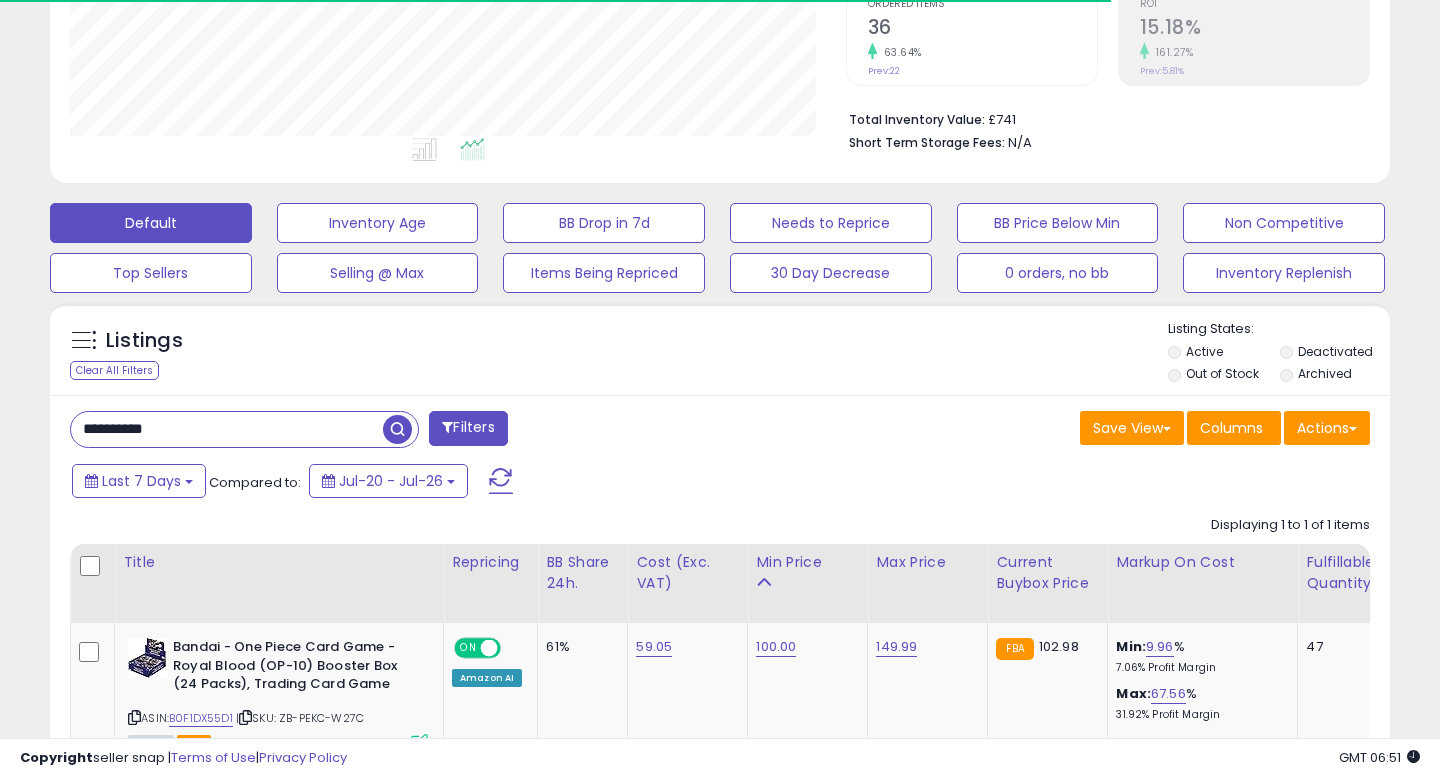 scroll, scrollTop: 568, scrollLeft: 0, axis: vertical 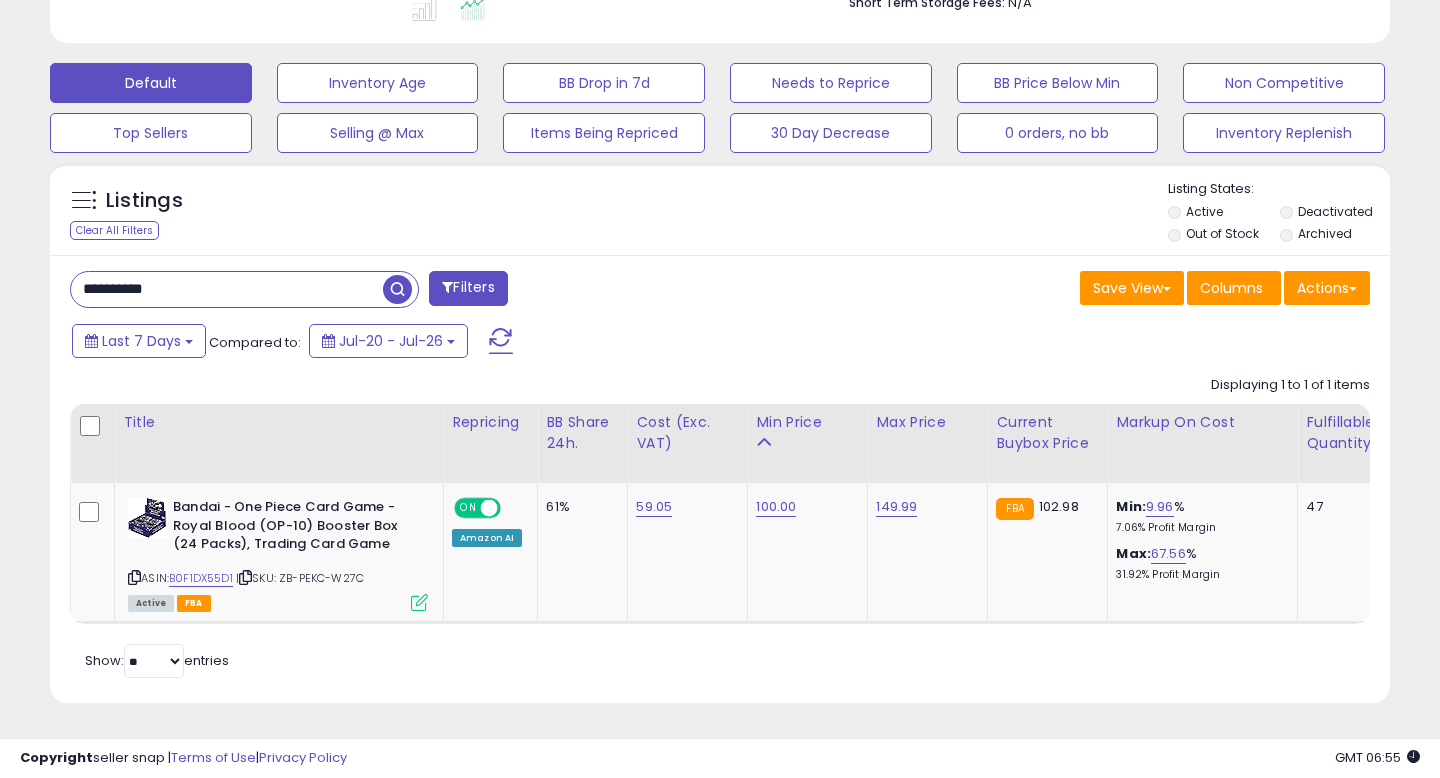 click on "**********" at bounding box center [227, 289] 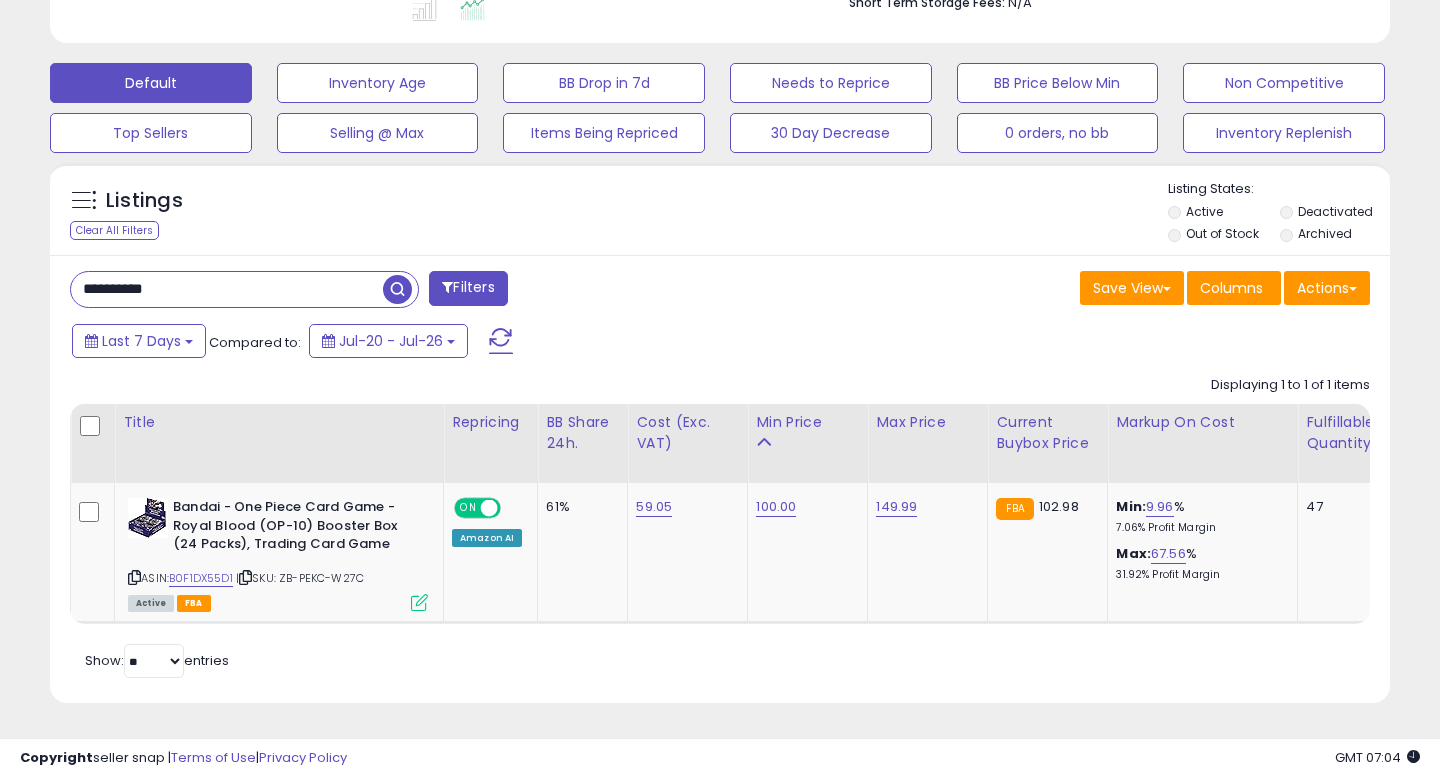 click on "**********" at bounding box center (720, 479) 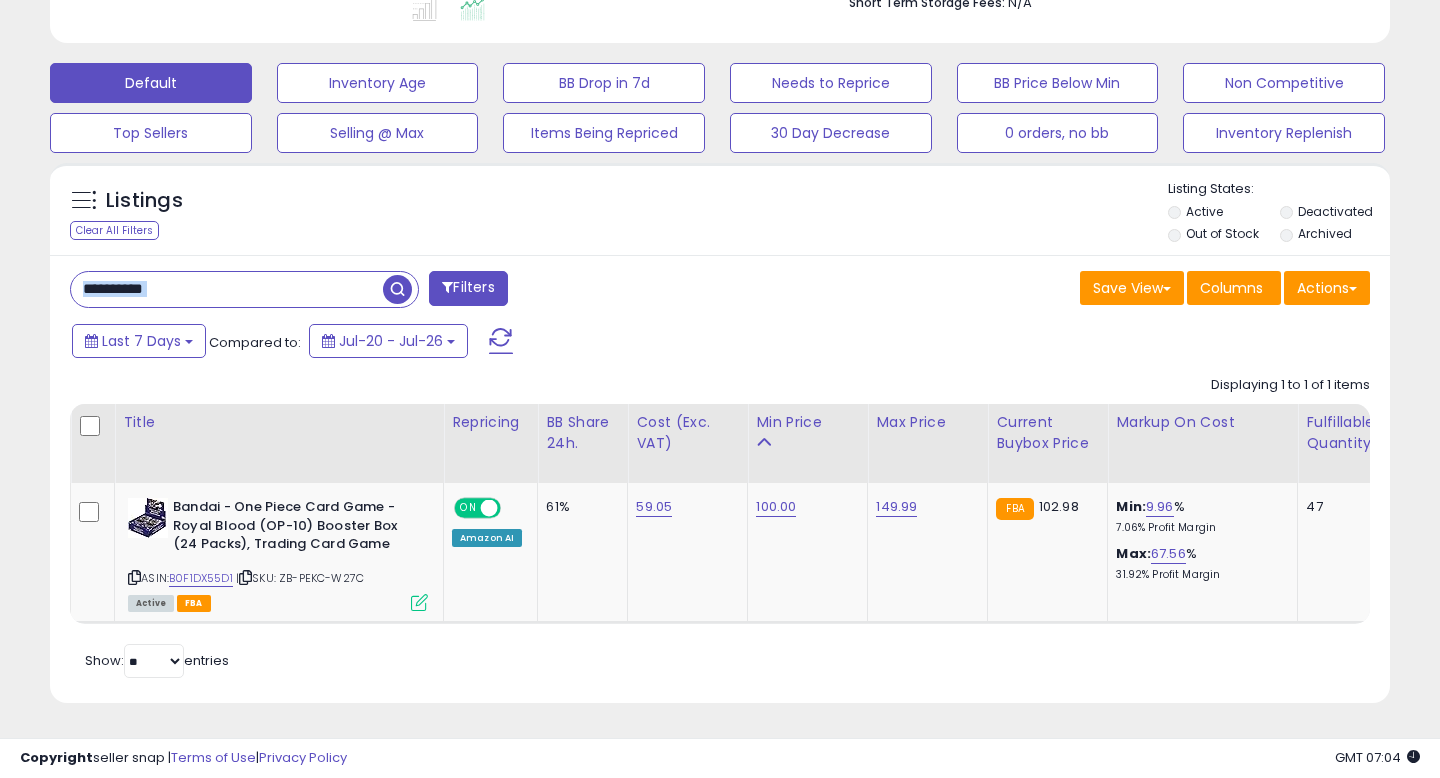 click on "**********" at bounding box center (227, 289) 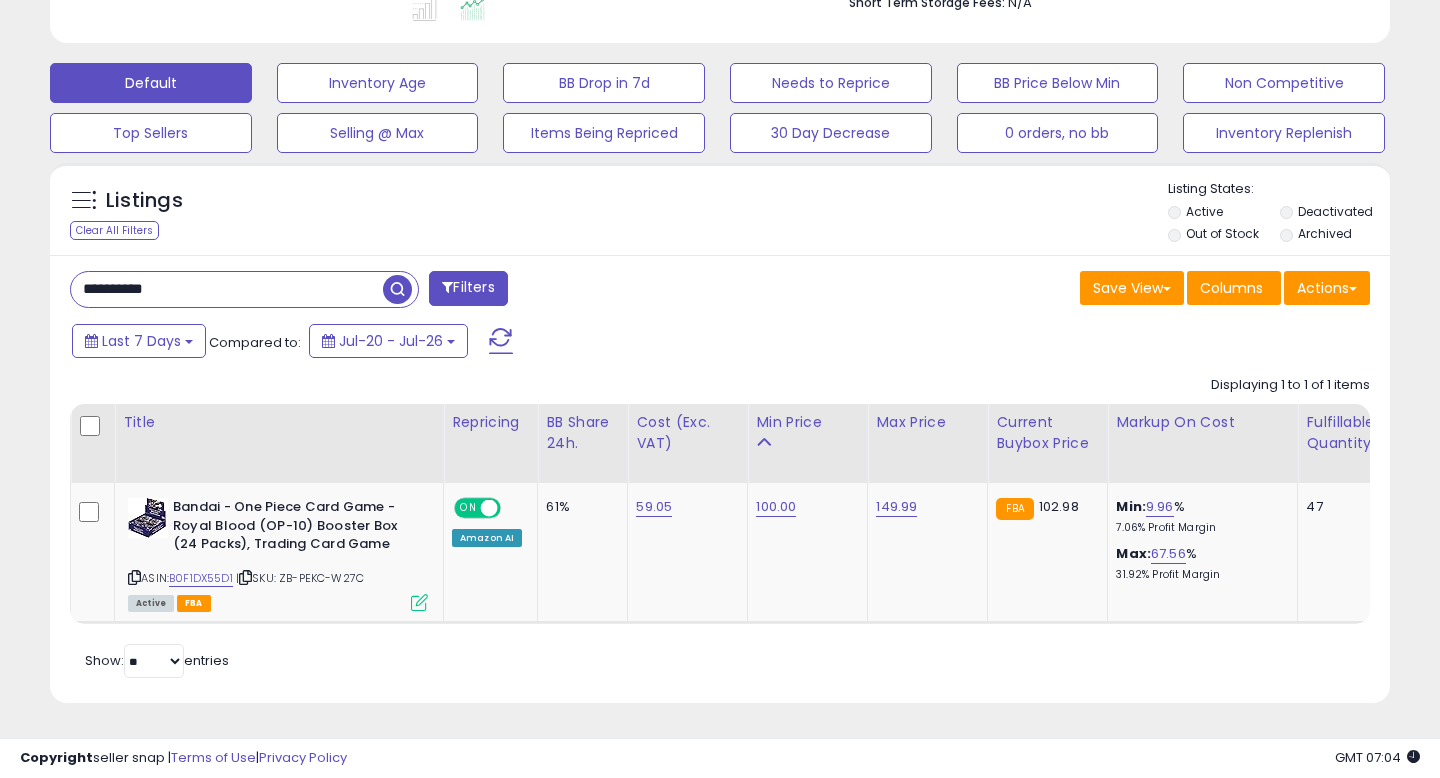 click on "**********" at bounding box center (227, 289) 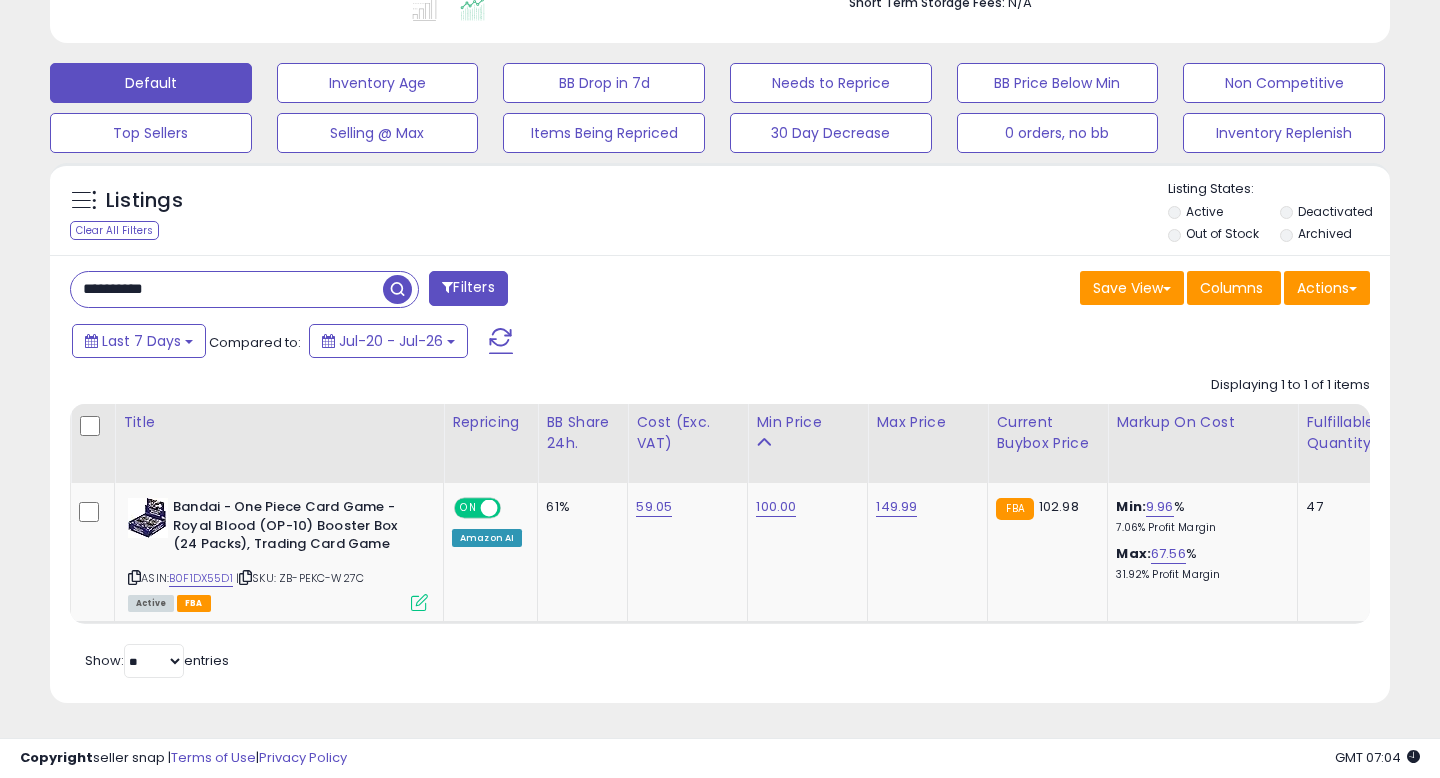 click on "**********" at bounding box center (227, 289) 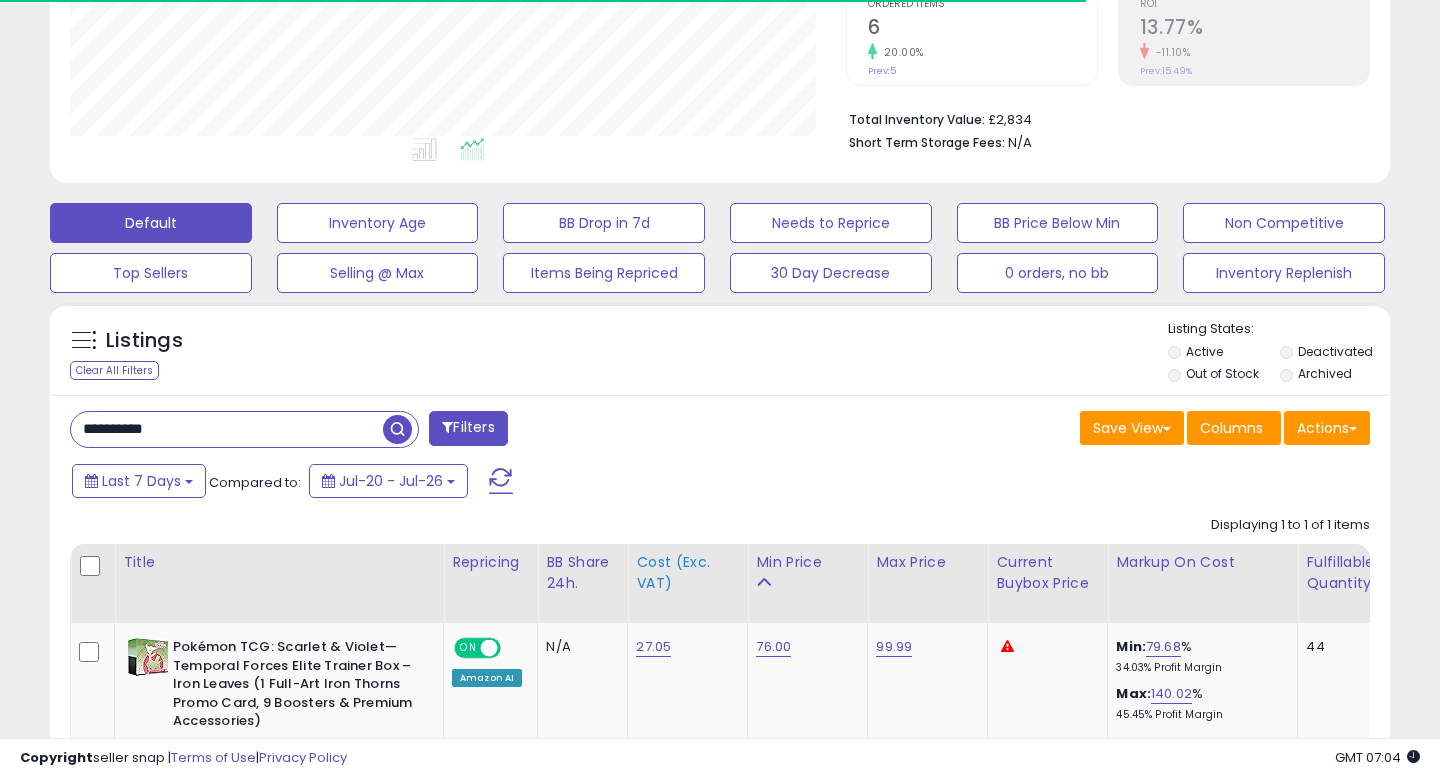 scroll, scrollTop: 568, scrollLeft: 0, axis: vertical 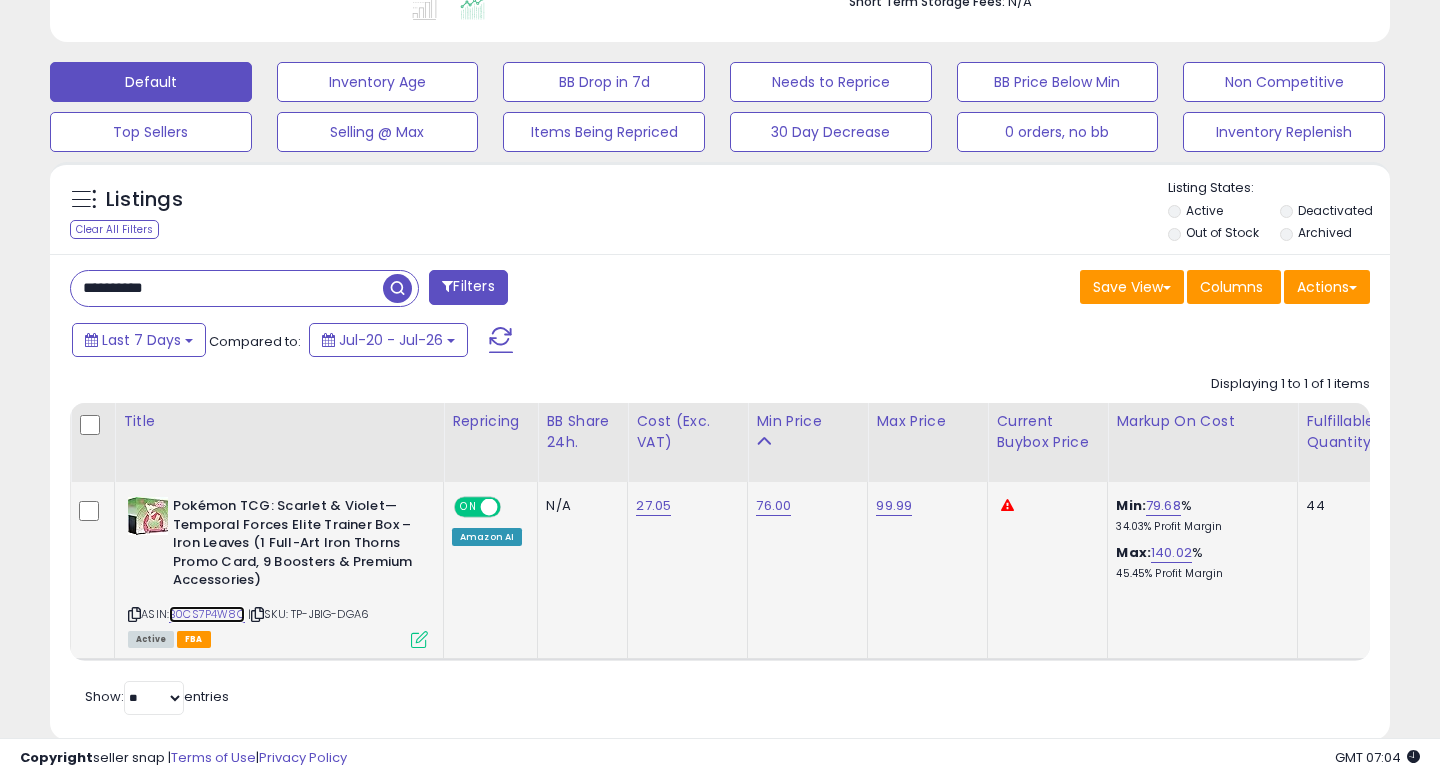 click on "B0CS7P4W8C" at bounding box center (207, 614) 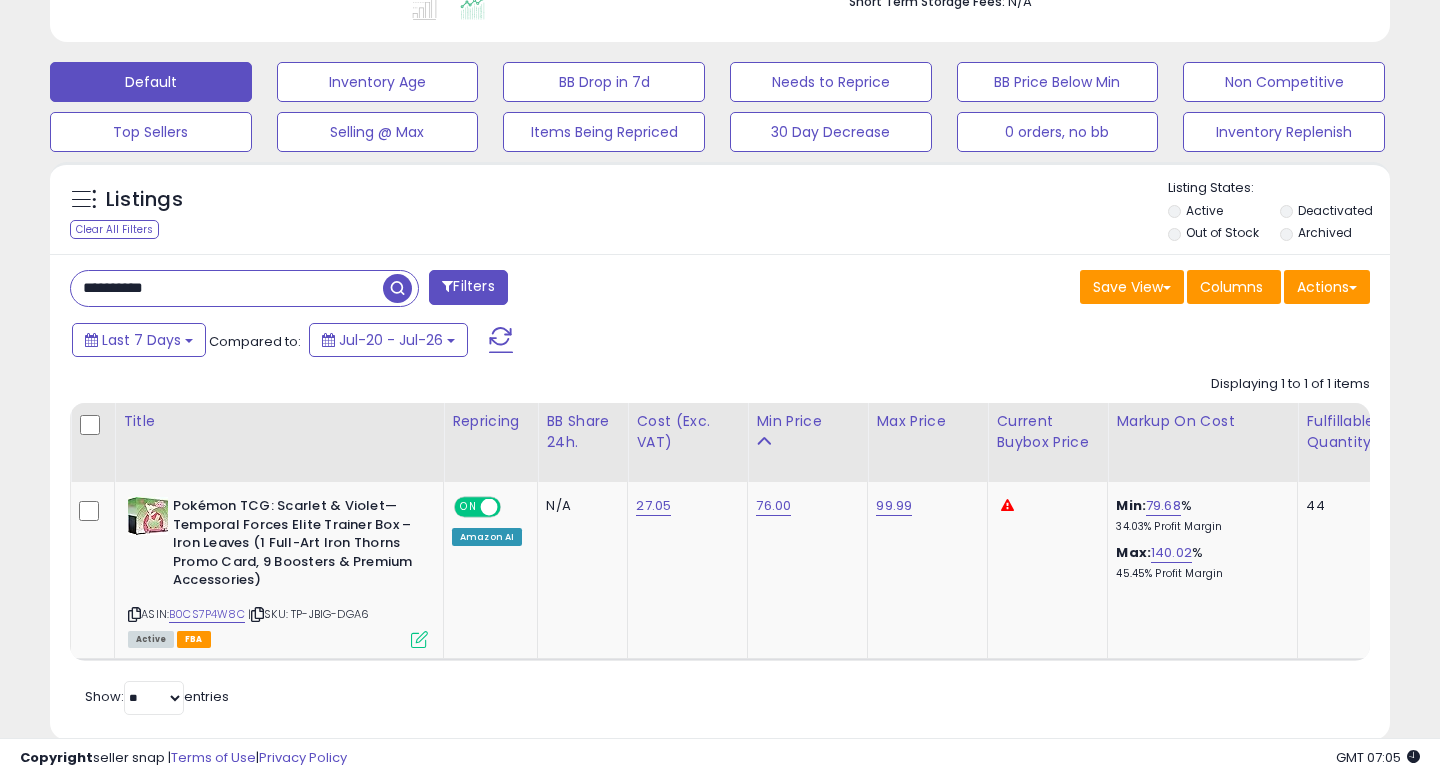 click on "**********" at bounding box center (227, 288) 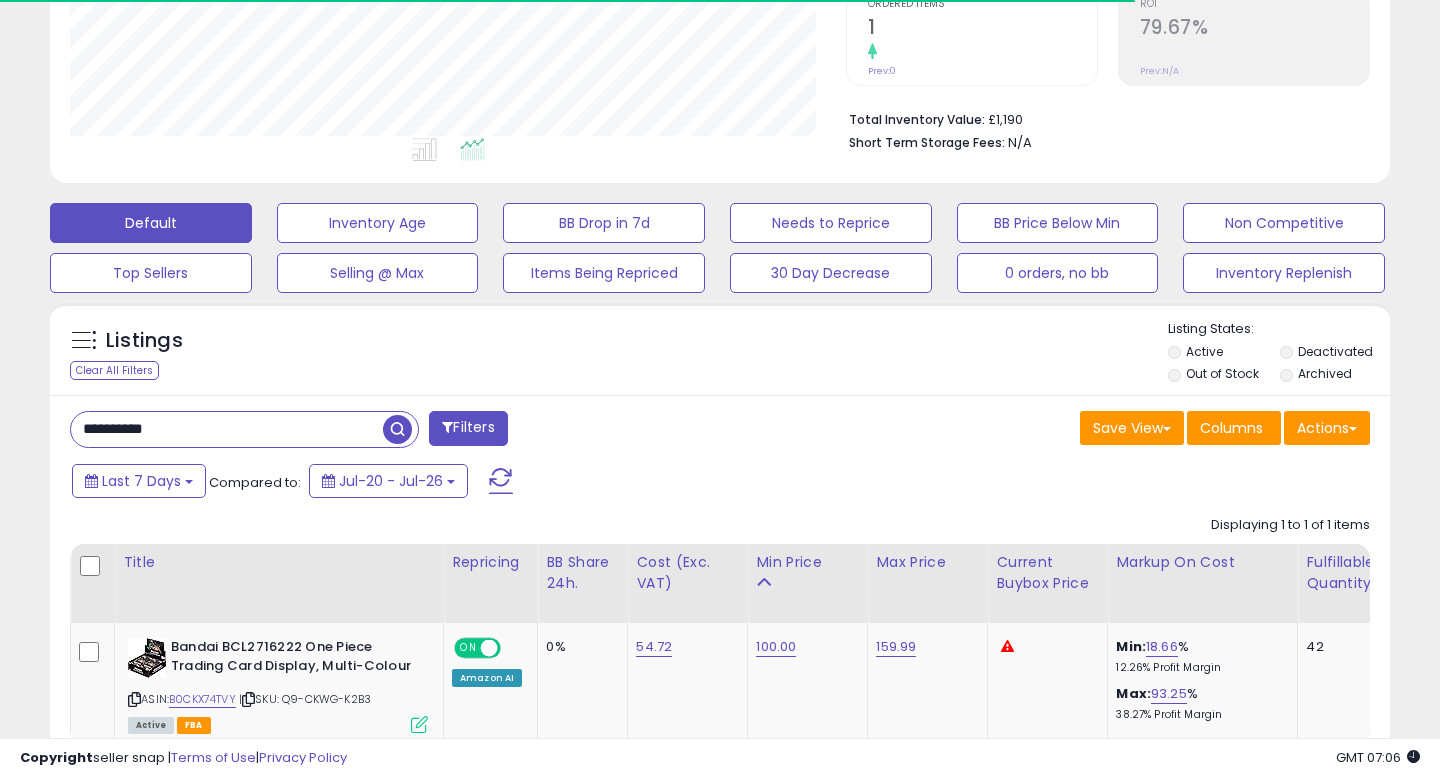 scroll, scrollTop: 549, scrollLeft: 0, axis: vertical 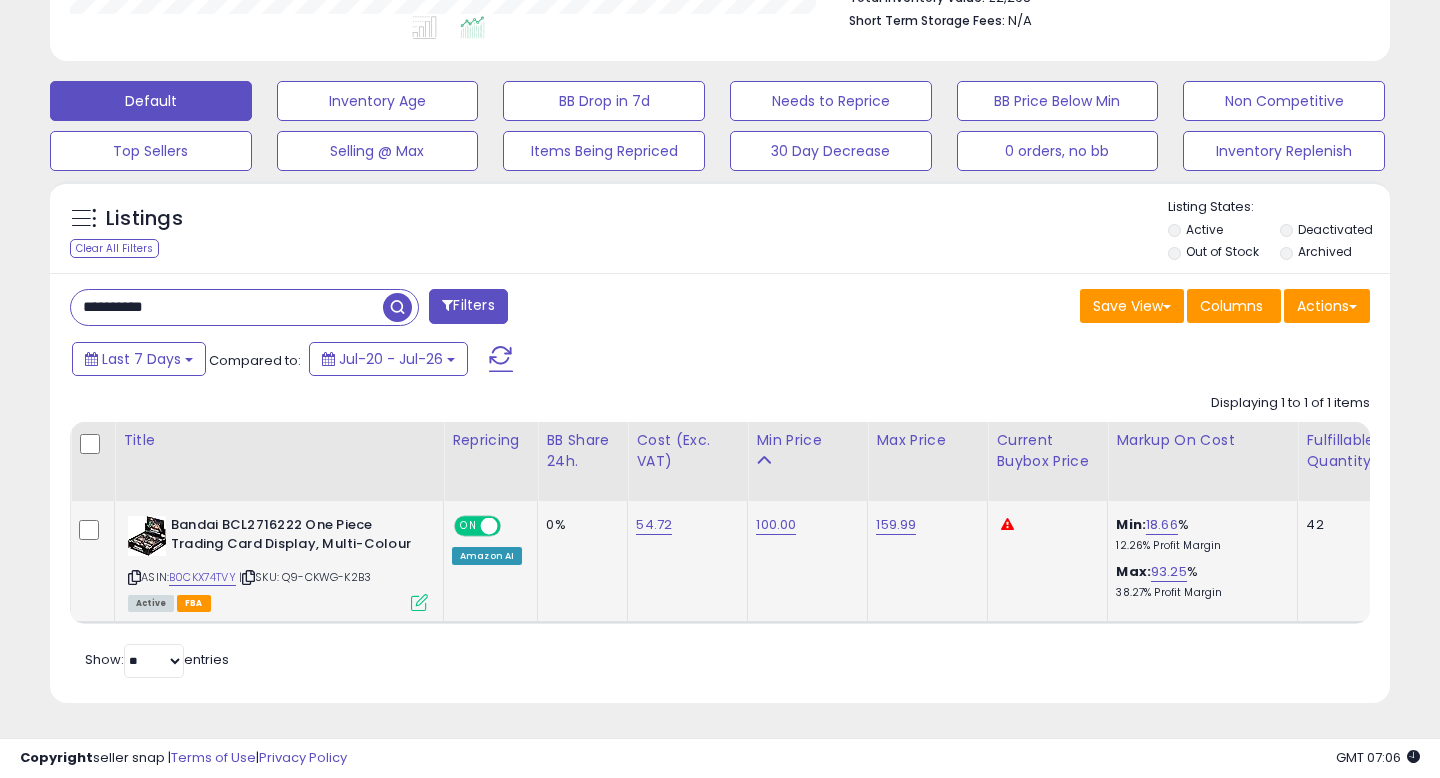 click at bounding box center [134, 577] 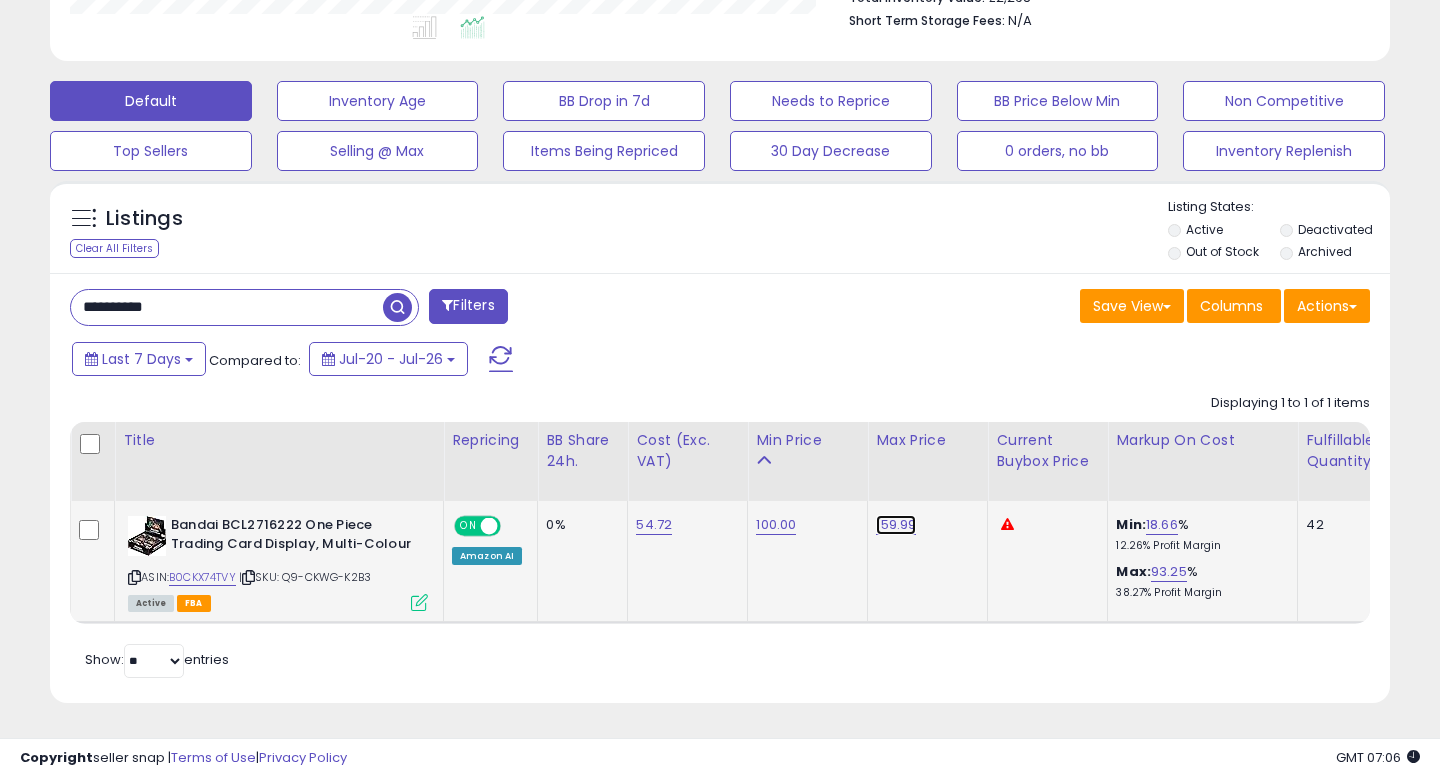 click on "159.99" at bounding box center (896, 525) 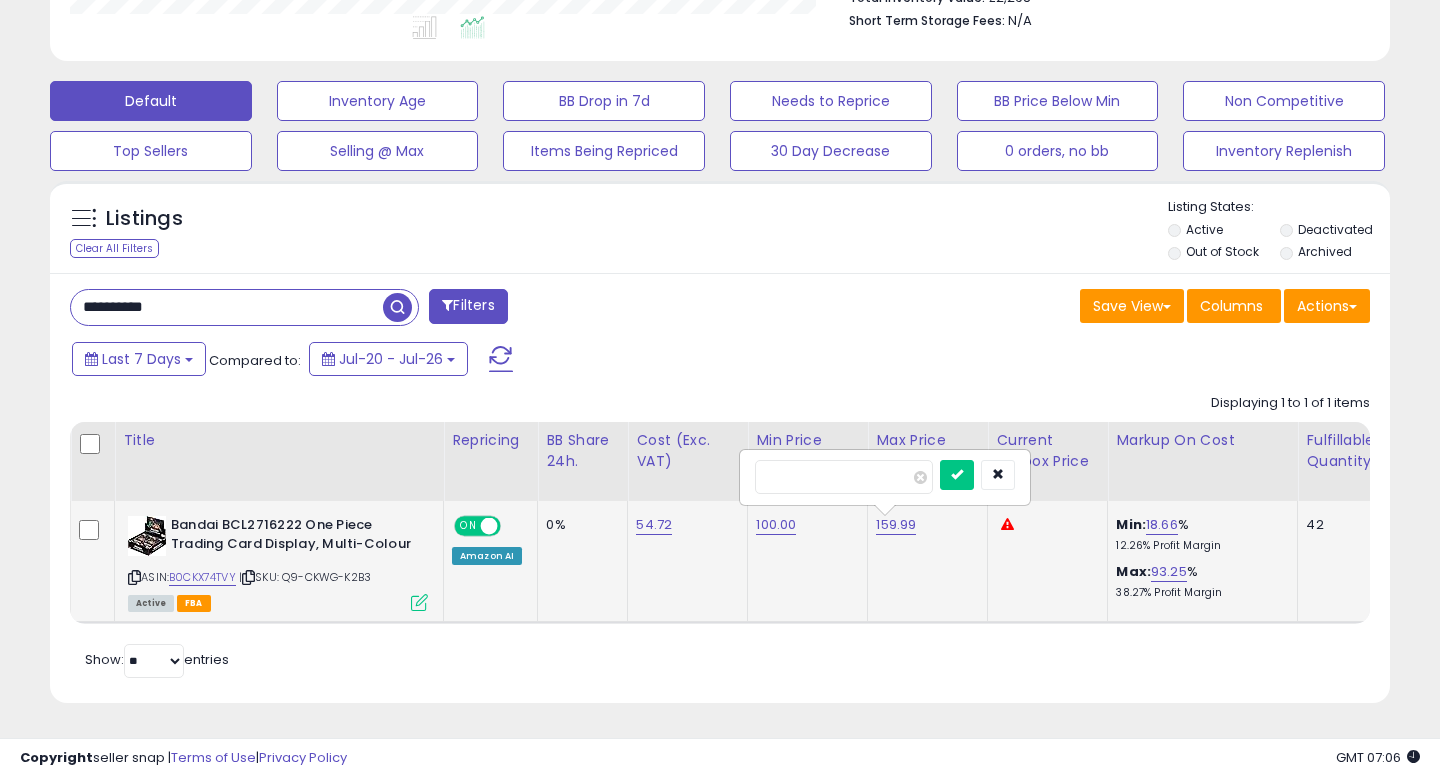 click on "******" at bounding box center [844, 477] 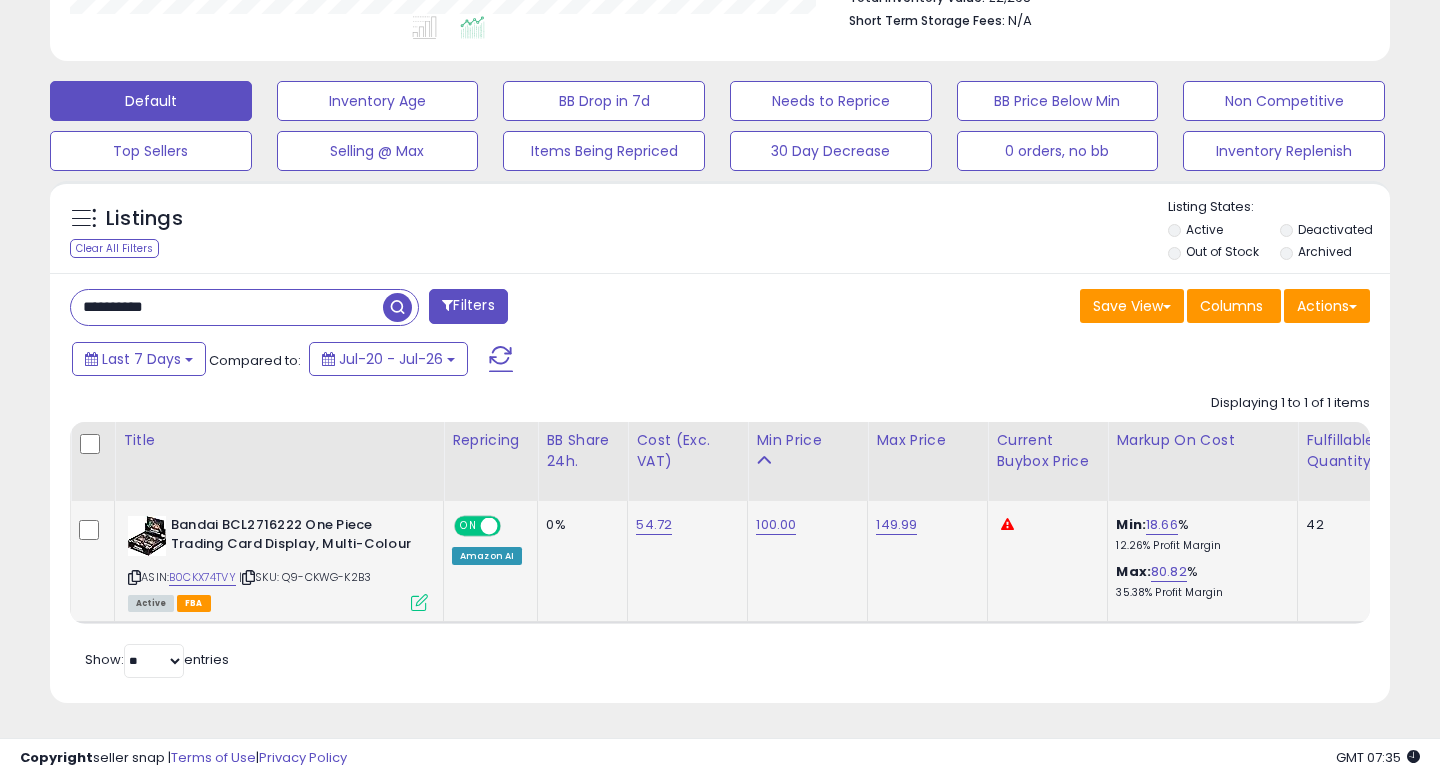 click on "**********" at bounding box center (227, 307) 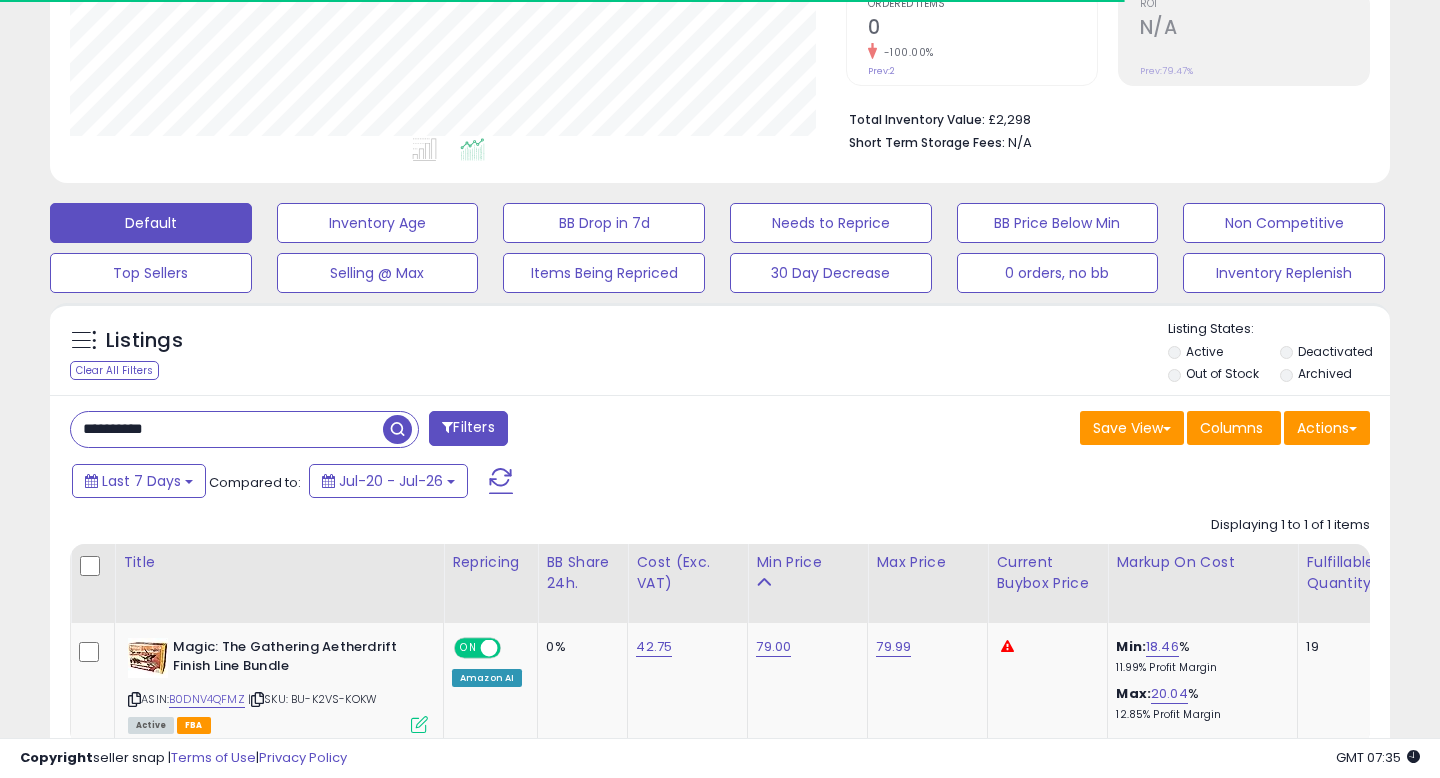 scroll, scrollTop: 549, scrollLeft: 0, axis: vertical 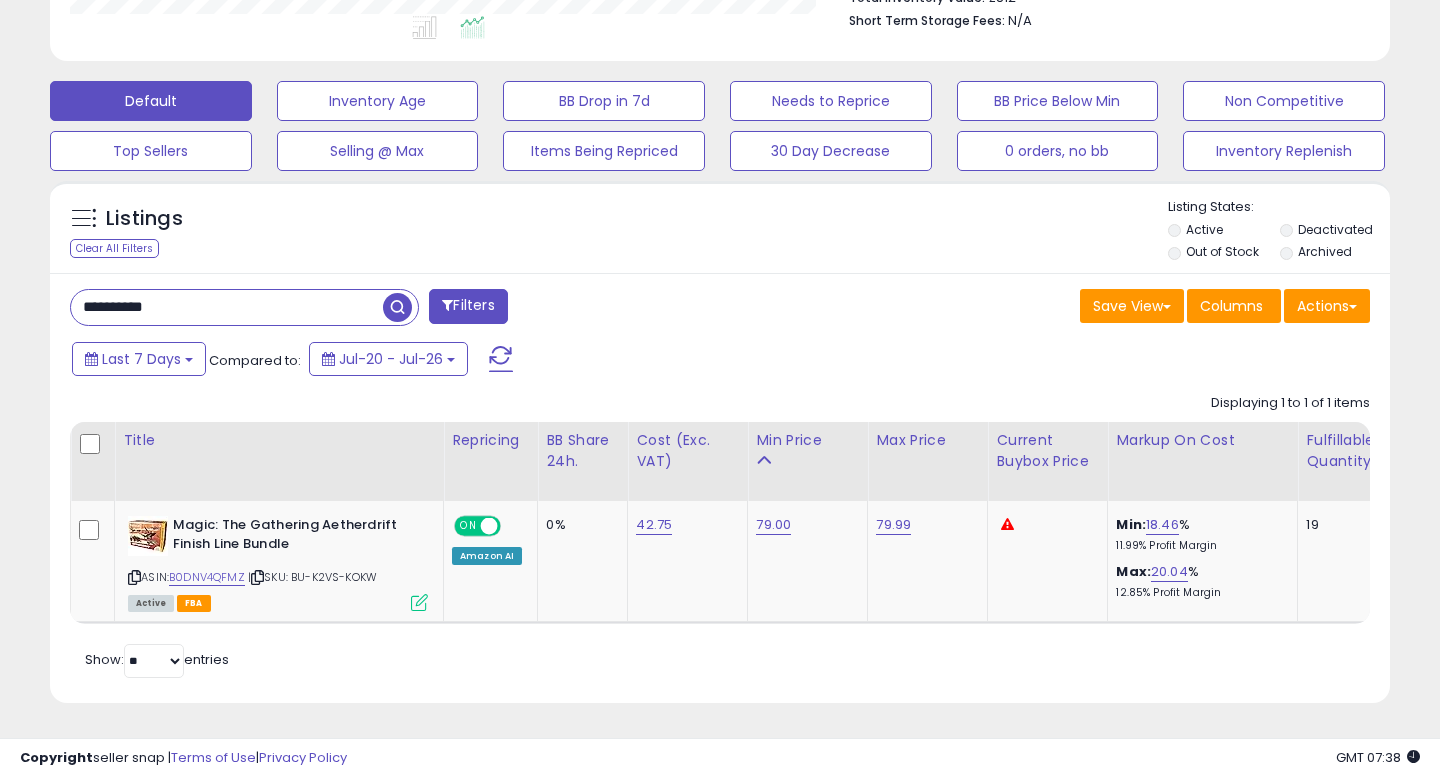 click on "**********" at bounding box center [227, 307] 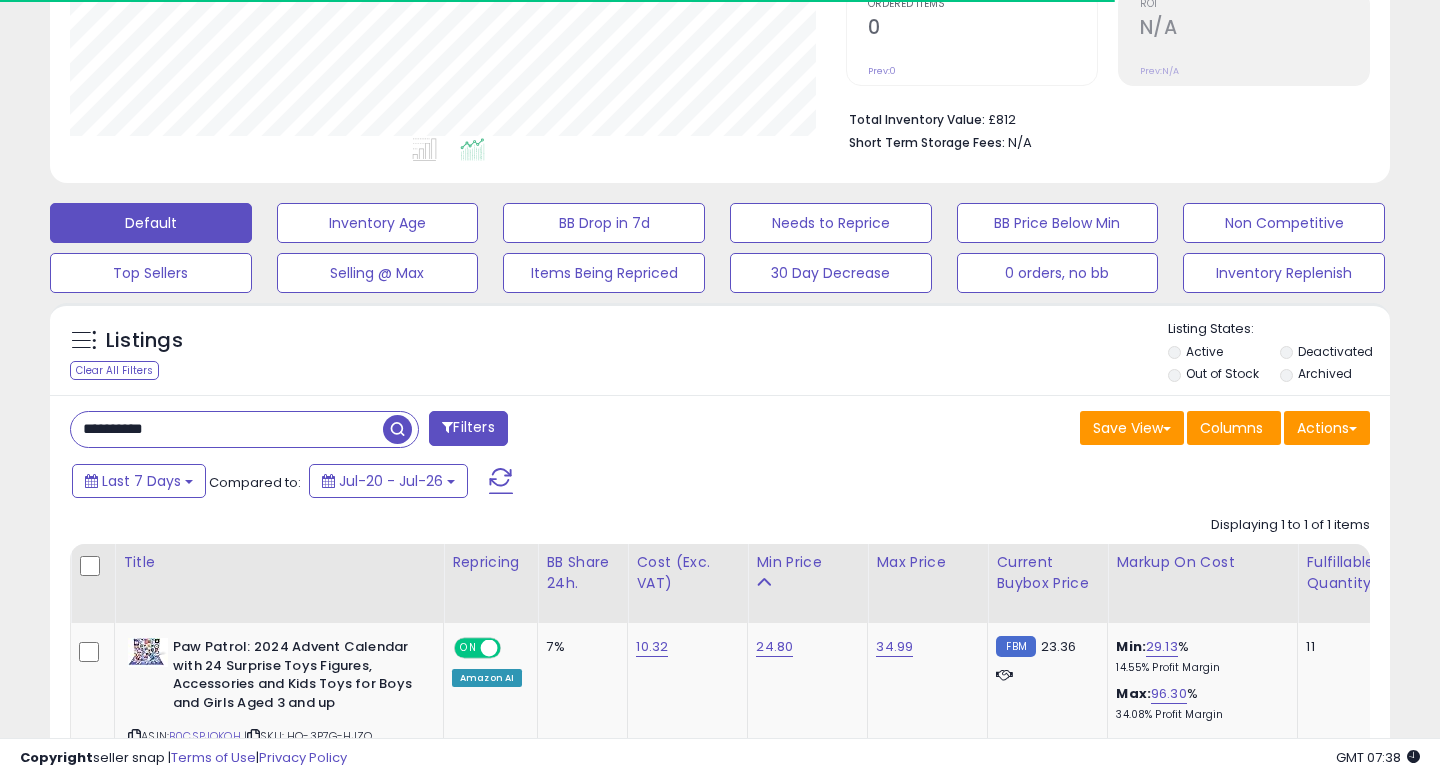 scroll, scrollTop: 549, scrollLeft: 0, axis: vertical 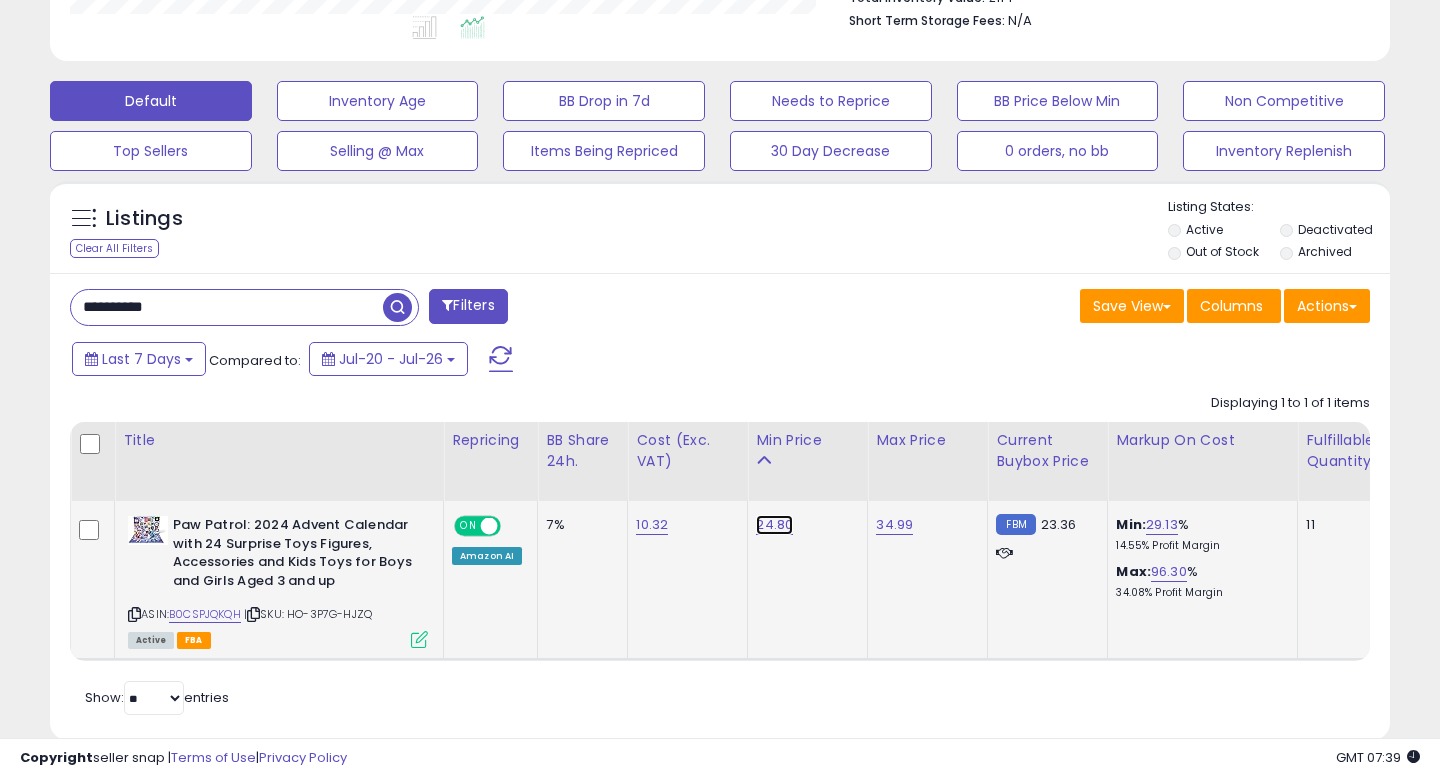 click on "24.80" at bounding box center (774, 525) 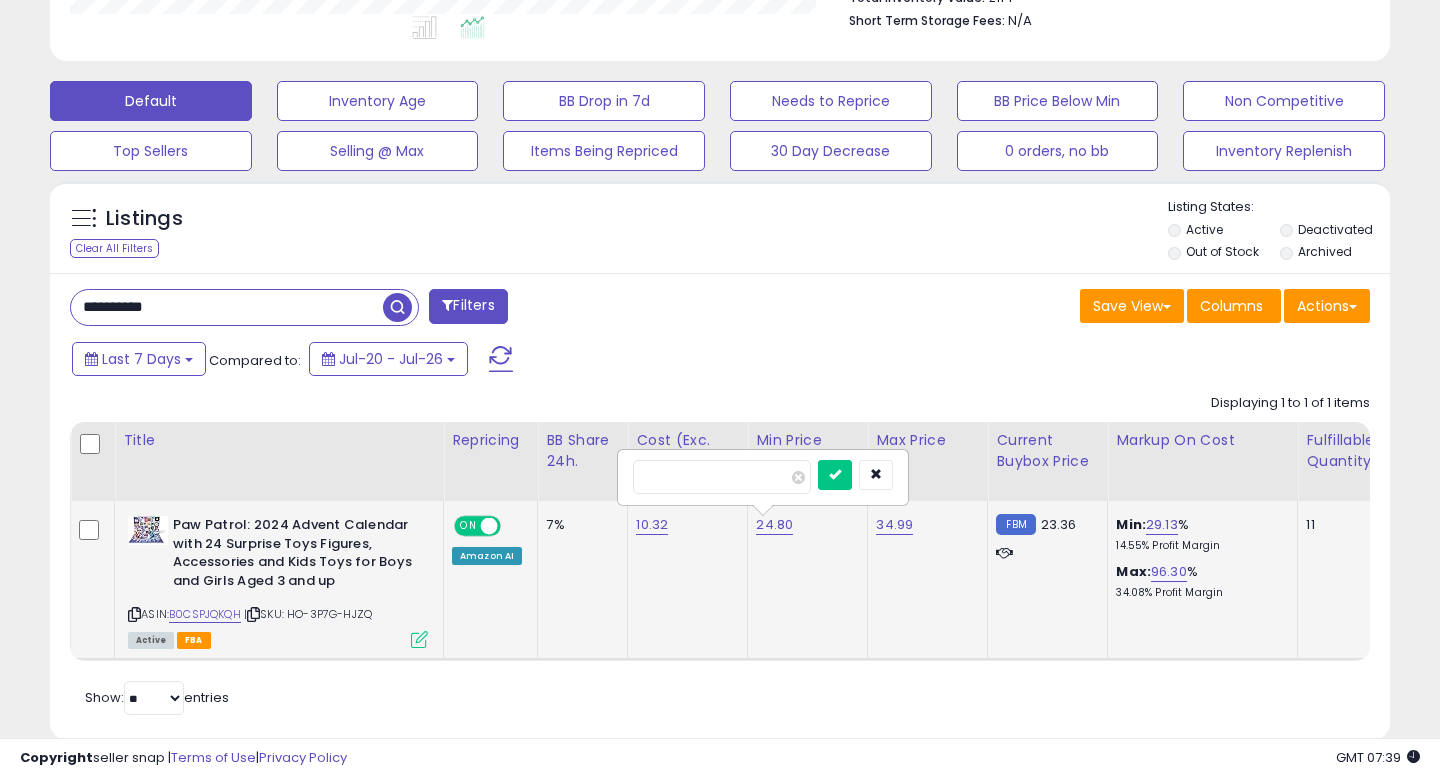 click on "*****" at bounding box center (722, 477) 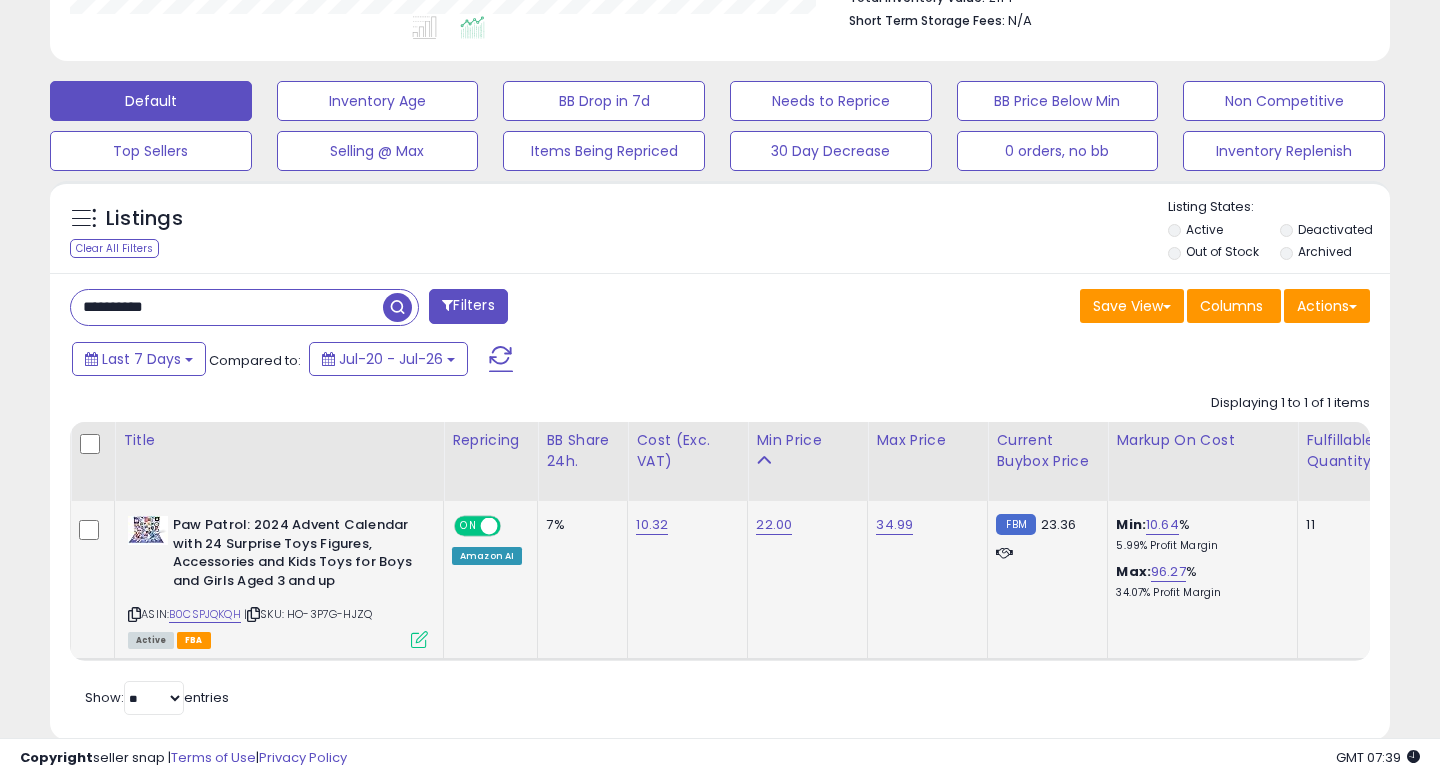 click on "**********" at bounding box center (227, 307) 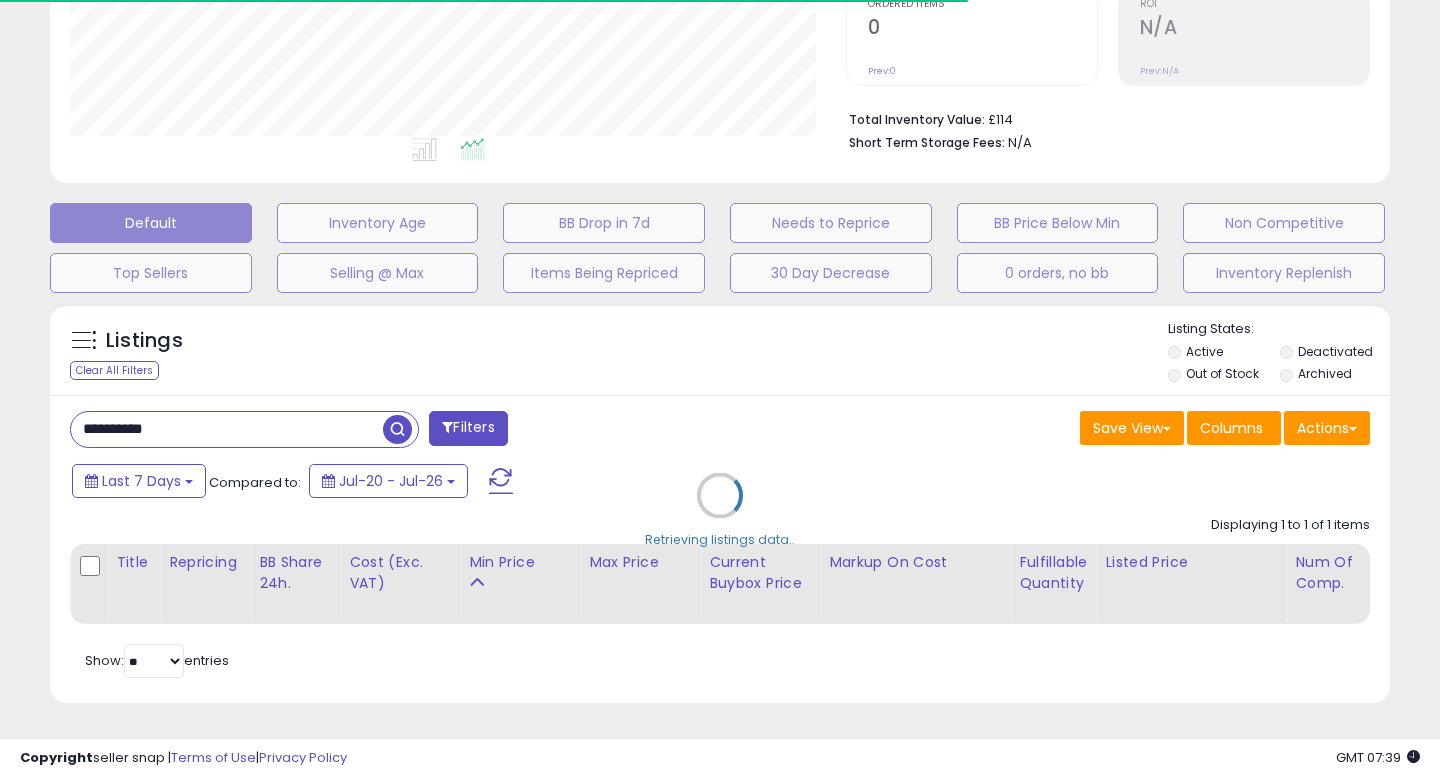 scroll, scrollTop: 549, scrollLeft: 0, axis: vertical 